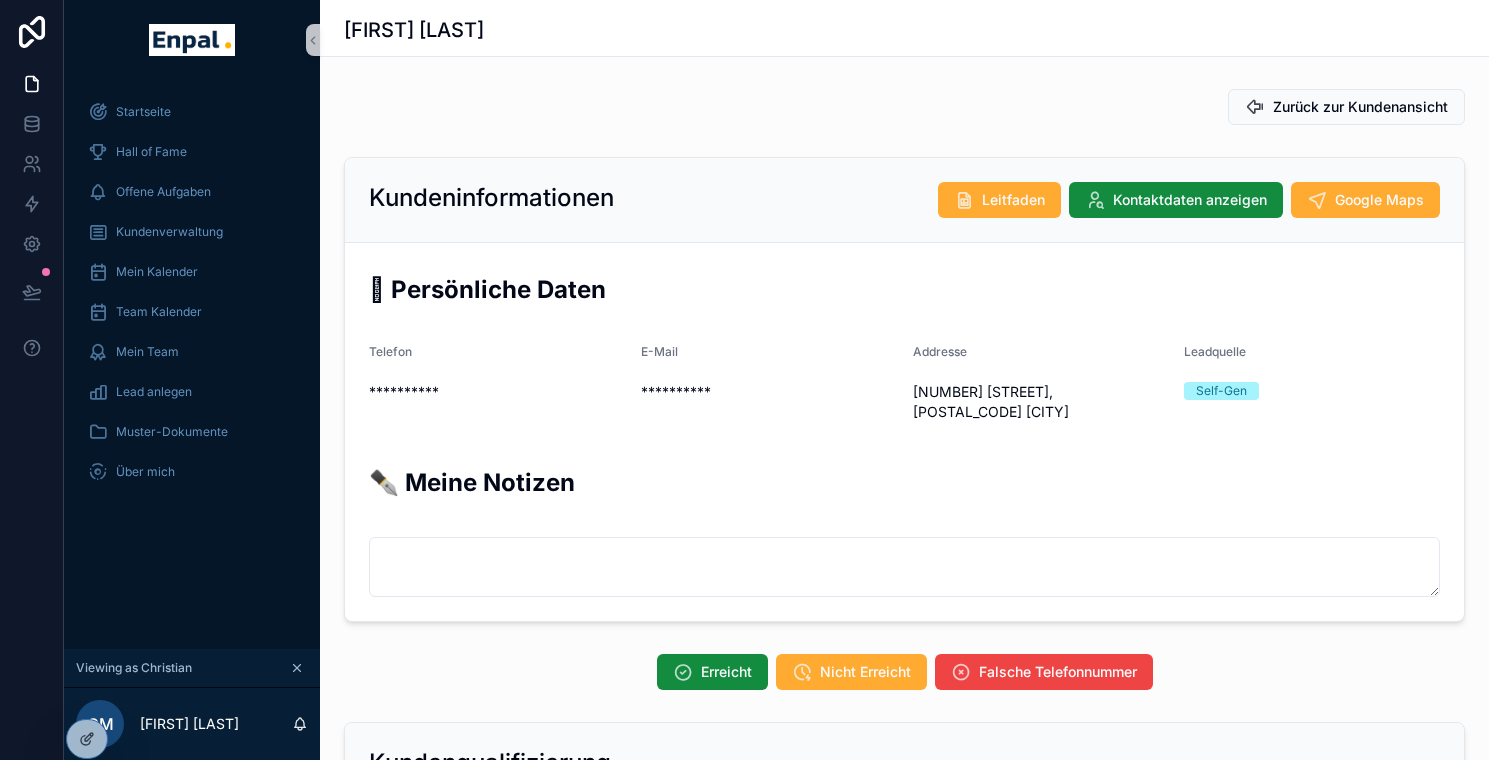 scroll, scrollTop: 0, scrollLeft: 0, axis: both 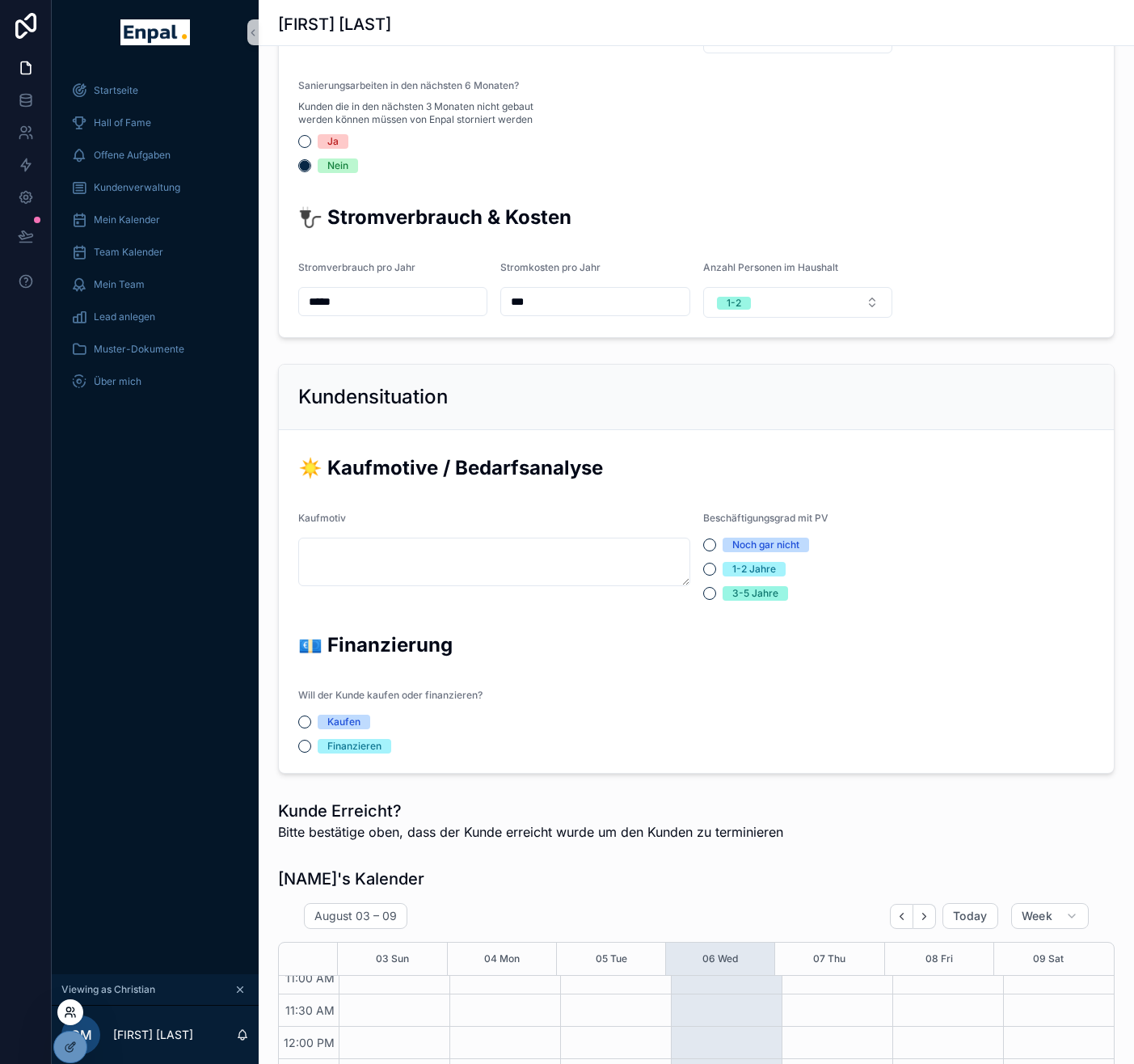 click 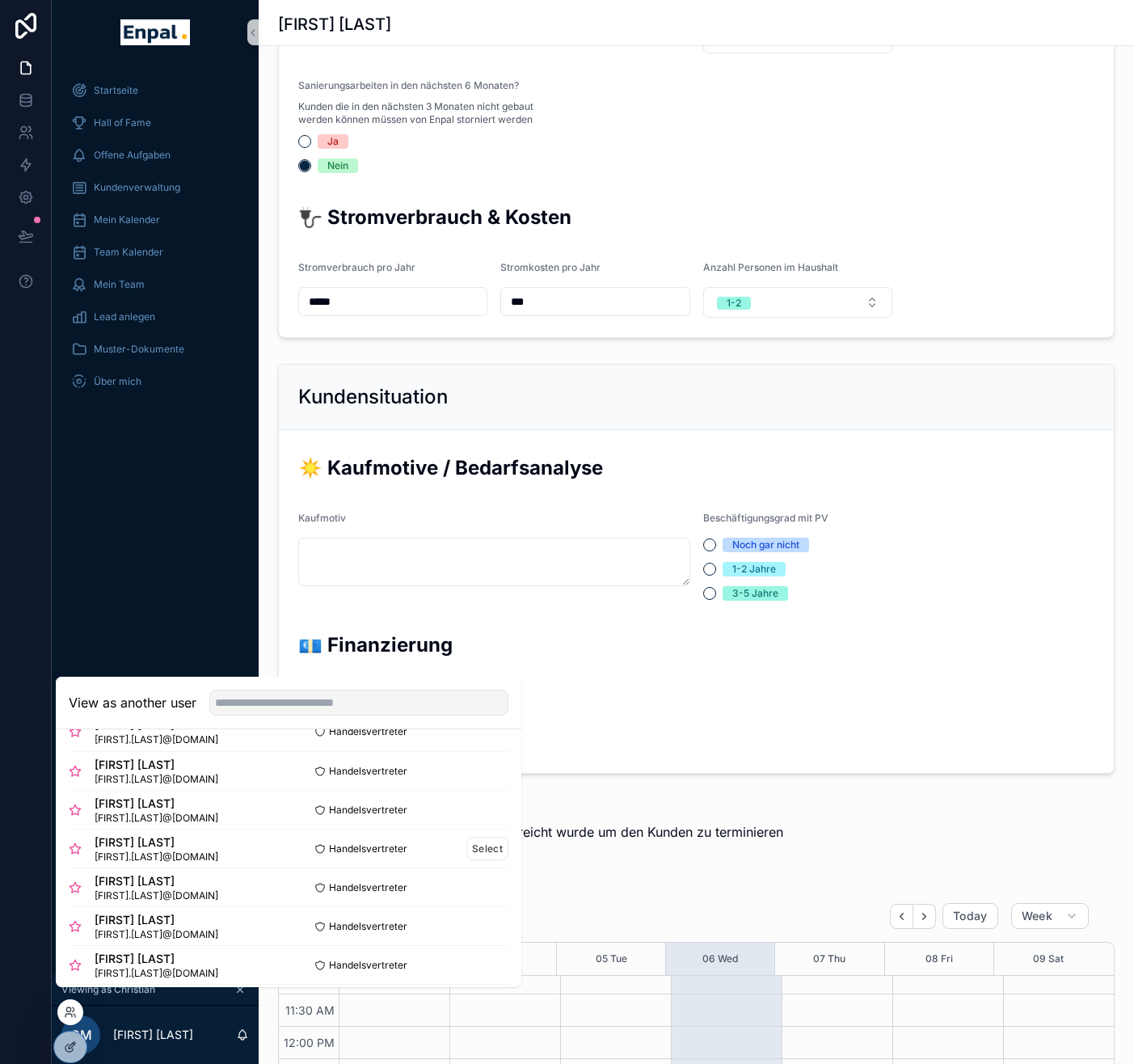 scroll, scrollTop: 50, scrollLeft: 0, axis: vertical 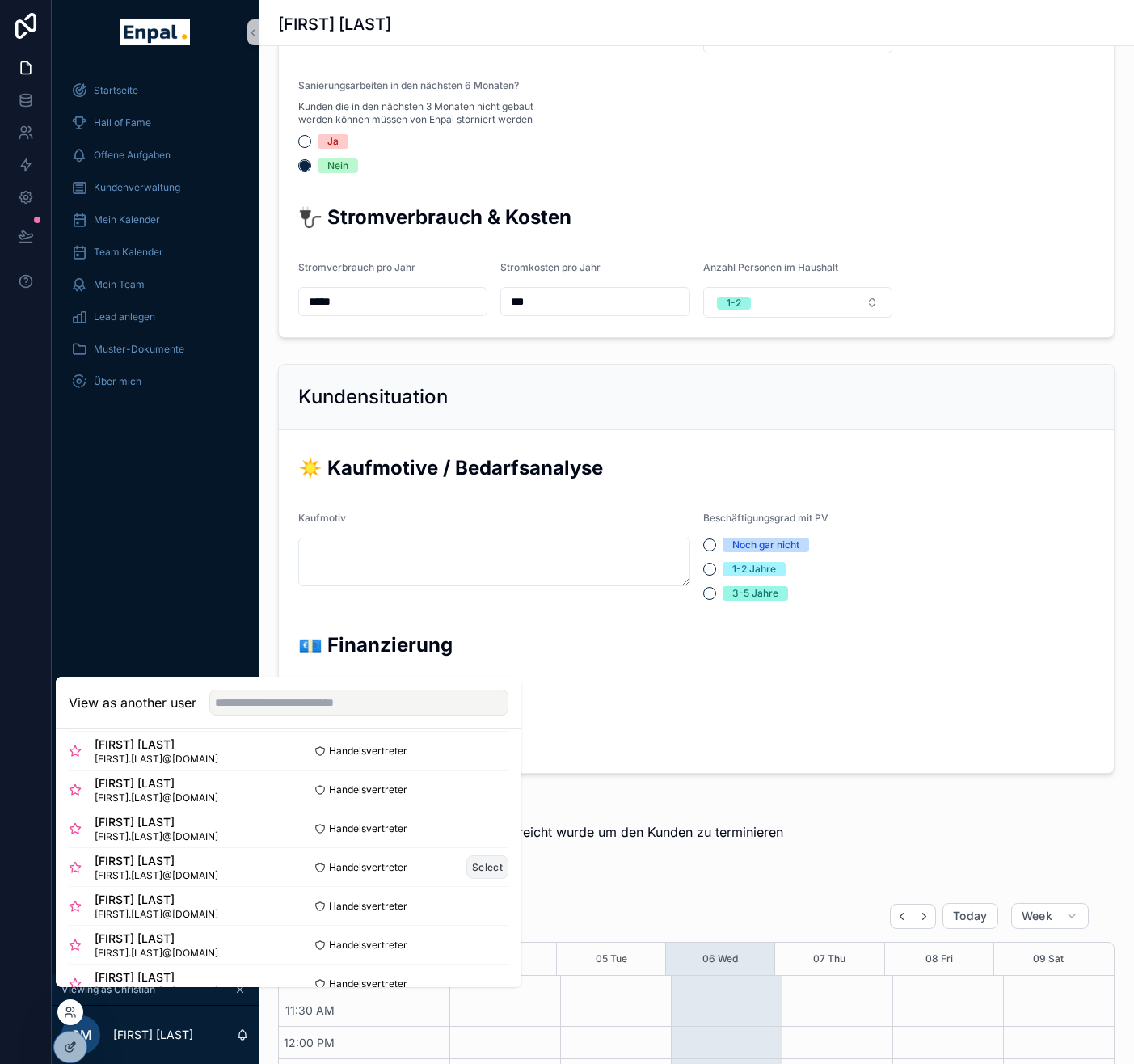 click on "Select" at bounding box center [487, 867] 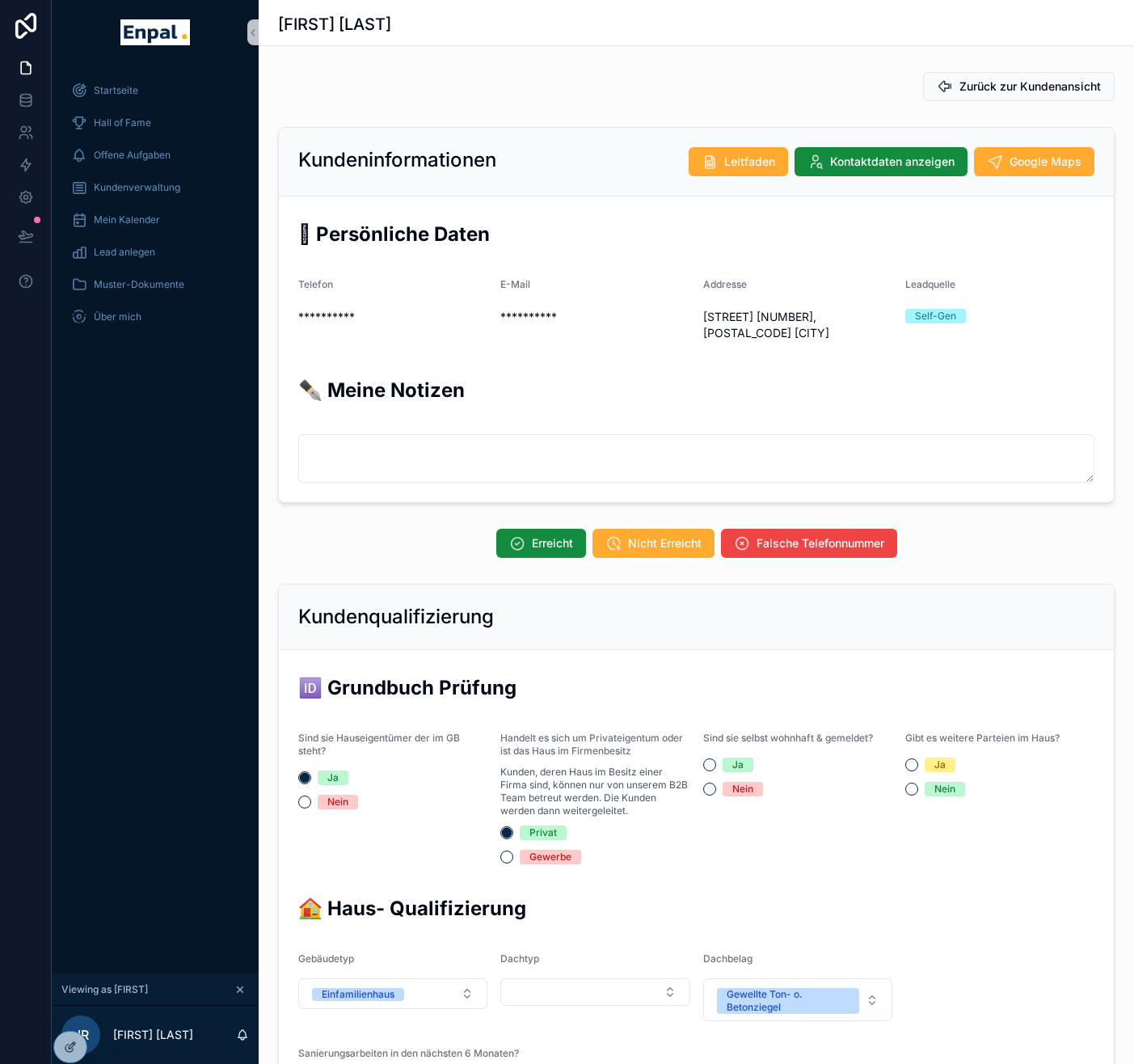 scroll, scrollTop: 0, scrollLeft: 0, axis: both 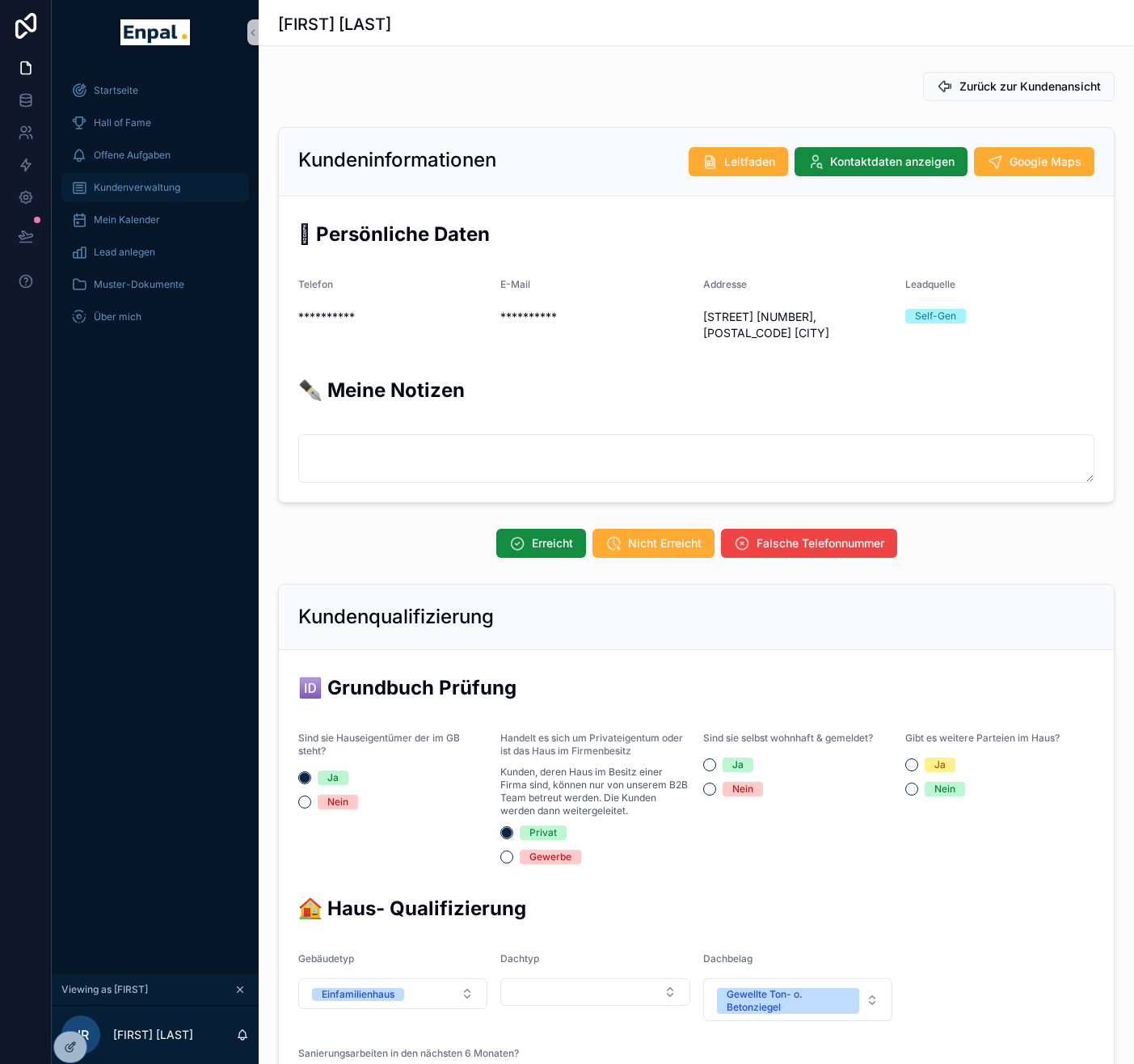click on "Kundenverwaltung" at bounding box center (137, 188) 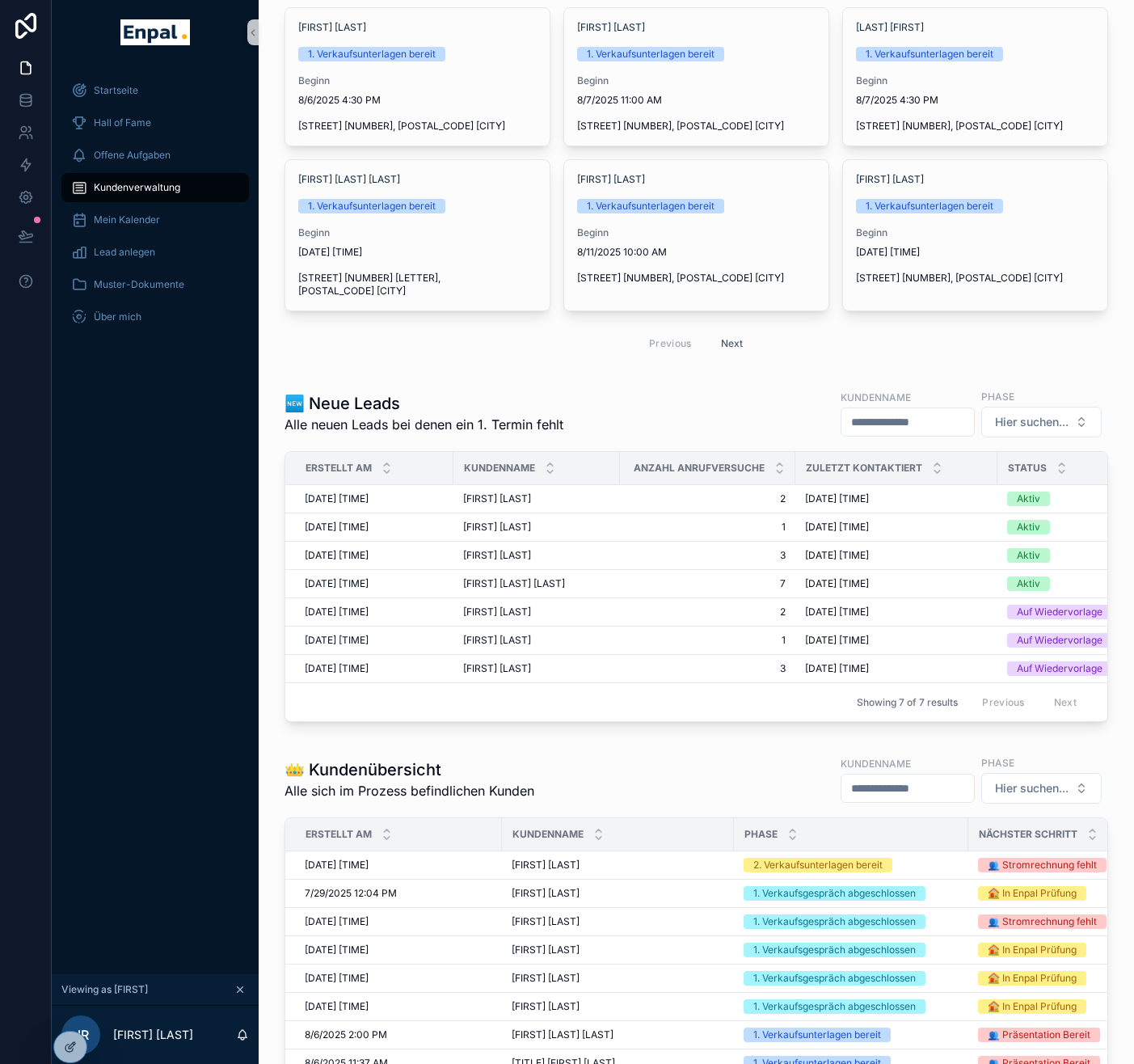 scroll, scrollTop: 293, scrollLeft: 0, axis: vertical 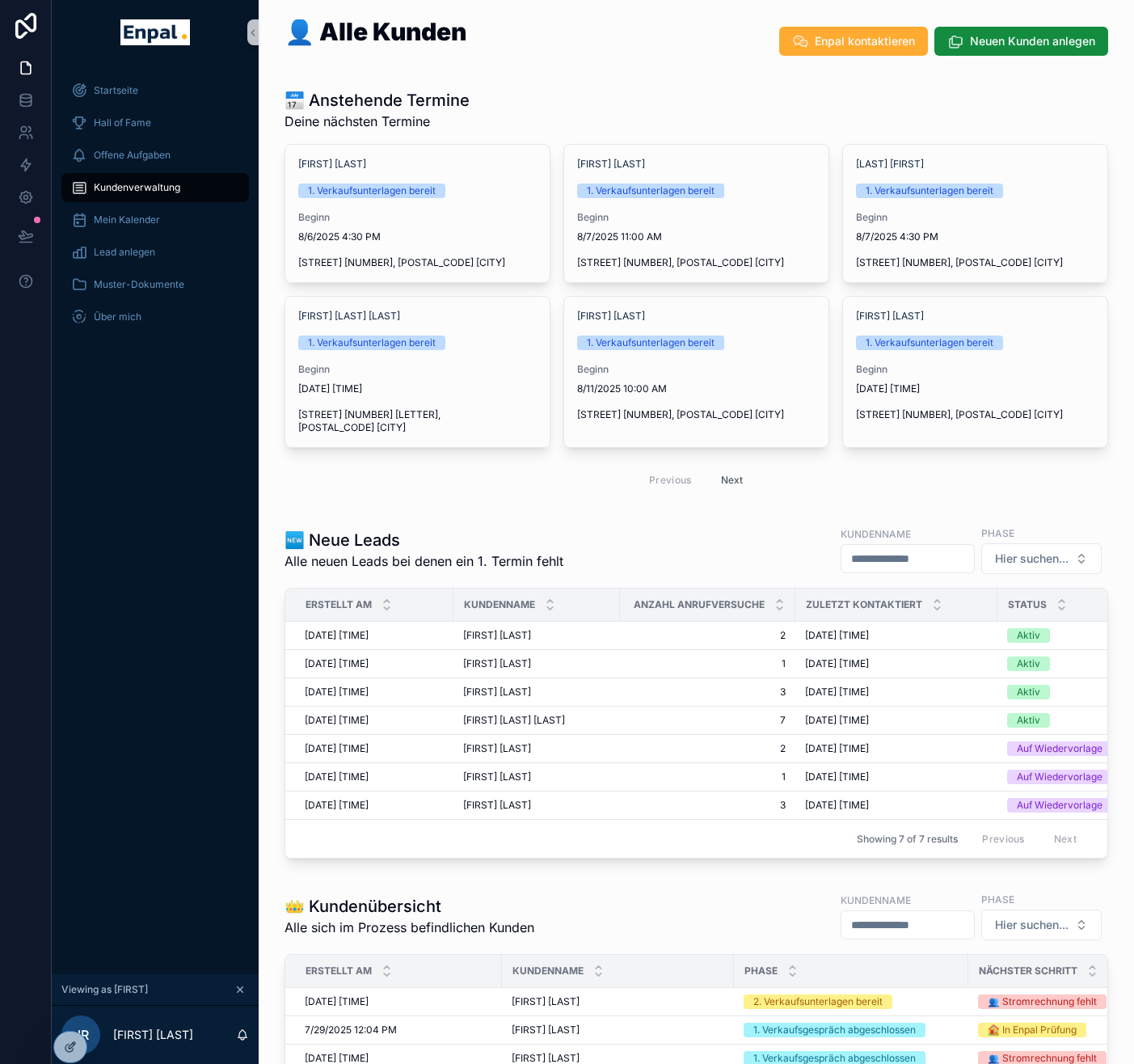 click on "Next" at bounding box center [732, 479] 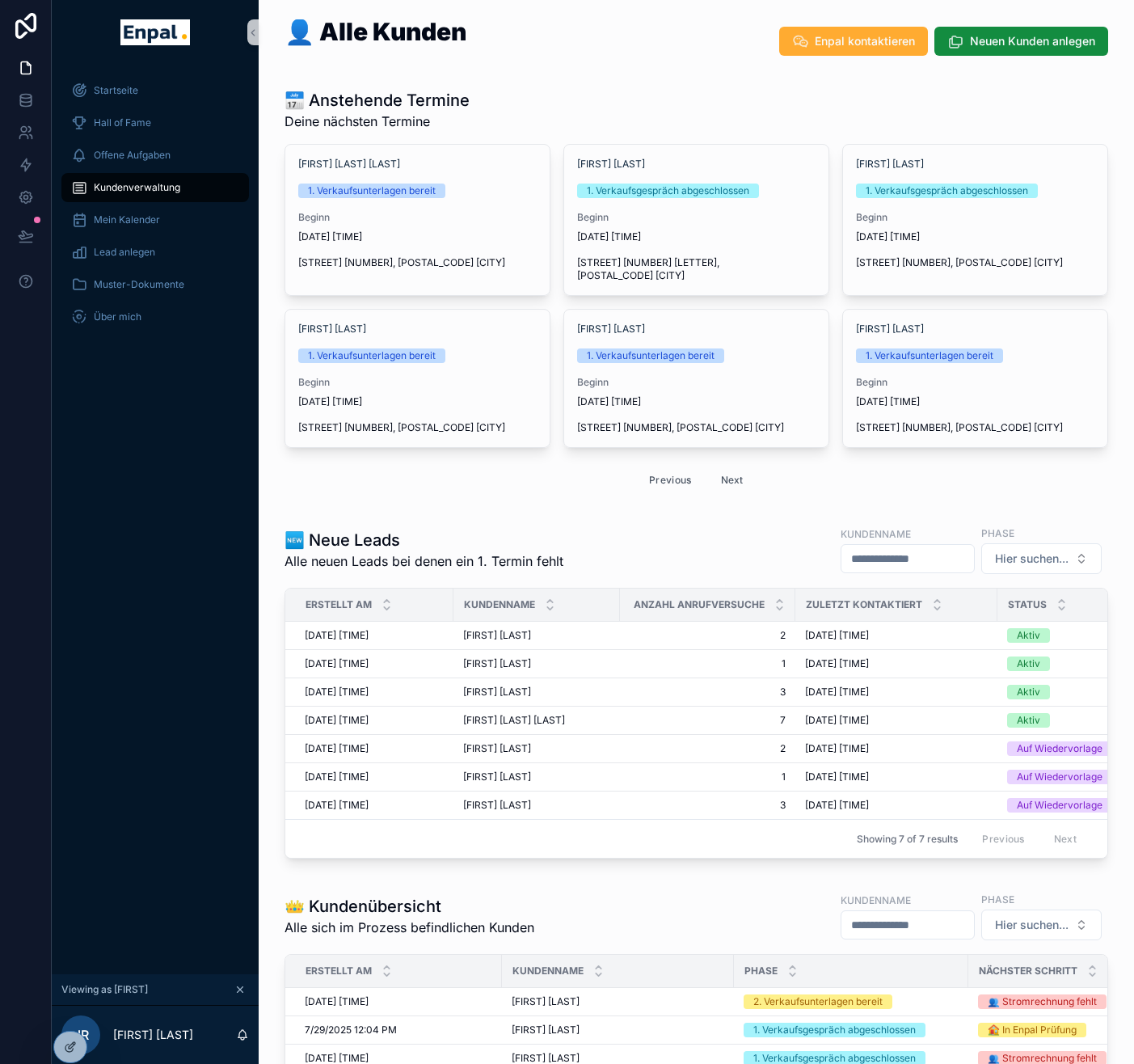 click on "Previous" at bounding box center [670, 479] 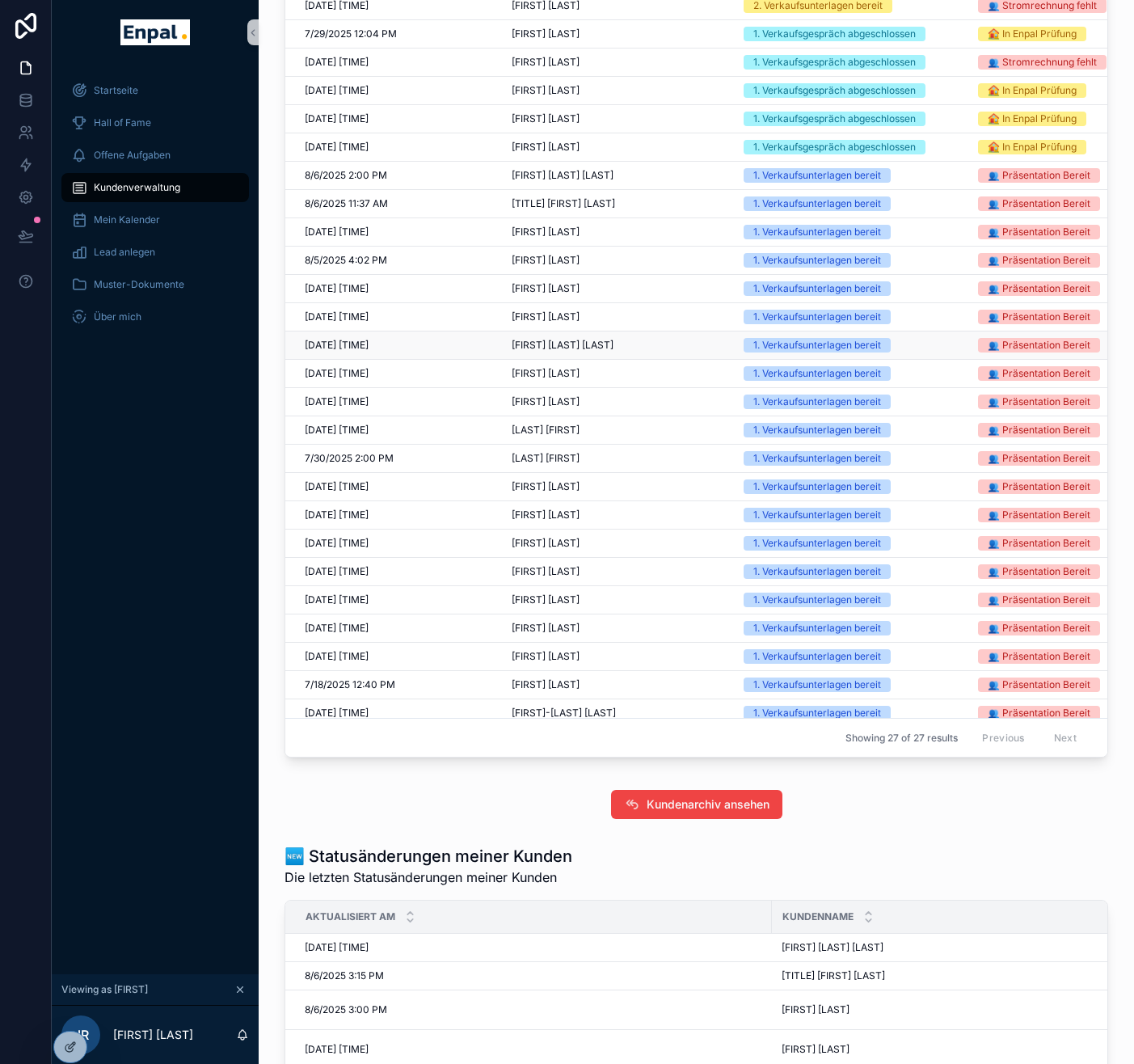 scroll, scrollTop: 904, scrollLeft: 0, axis: vertical 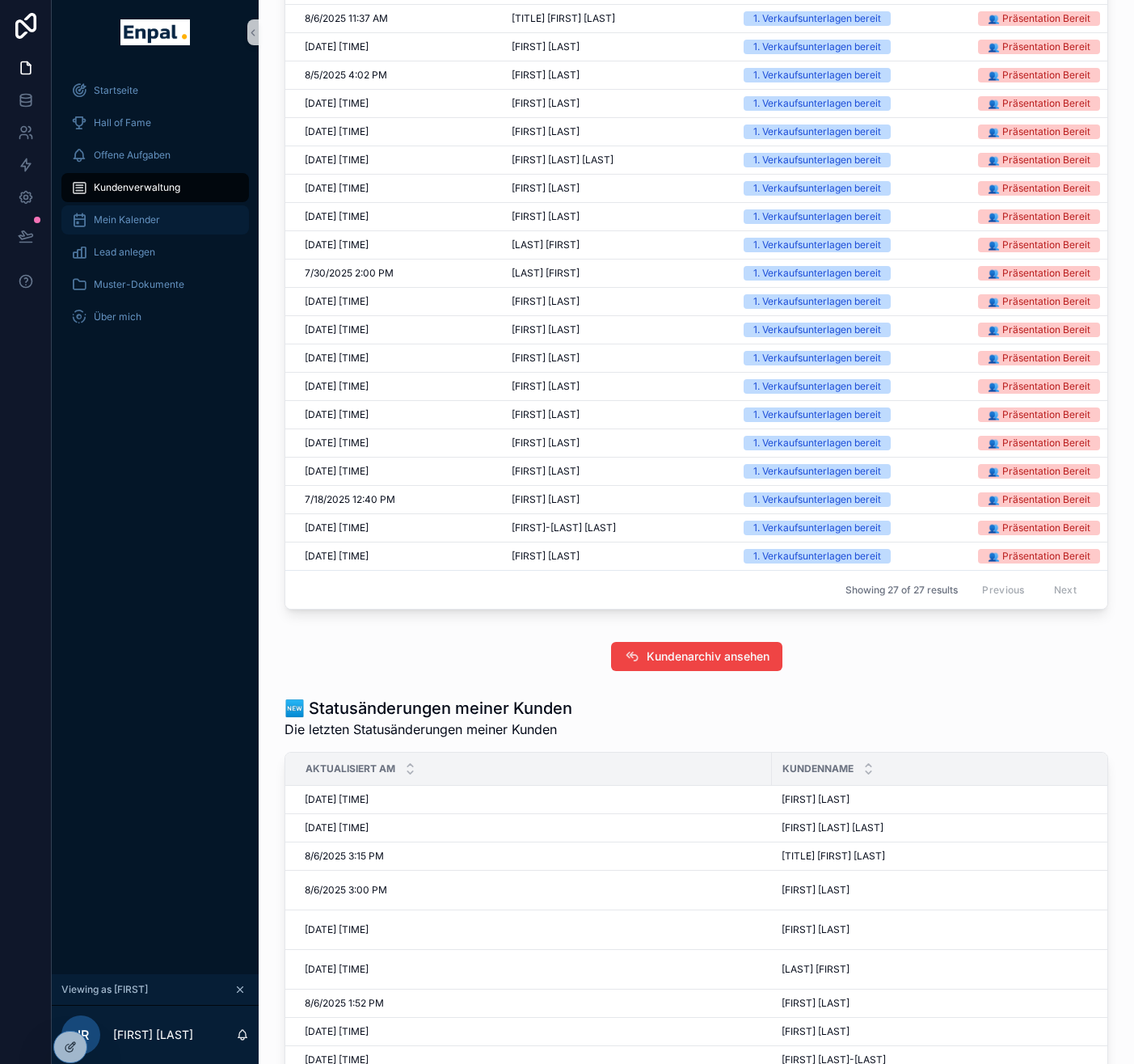click on "Mein Kalender" at bounding box center [127, 220] 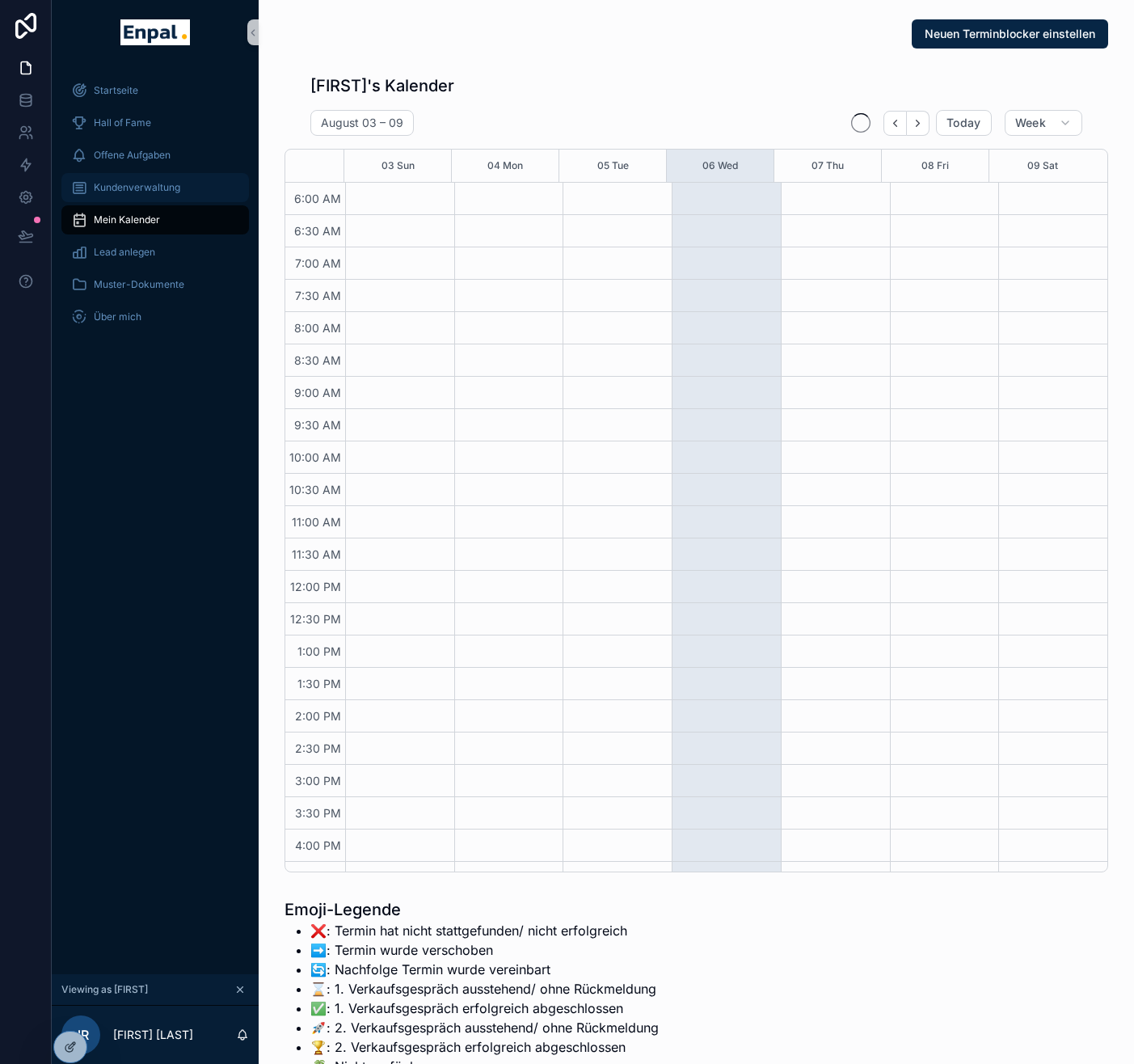 scroll, scrollTop: 0, scrollLeft: 0, axis: both 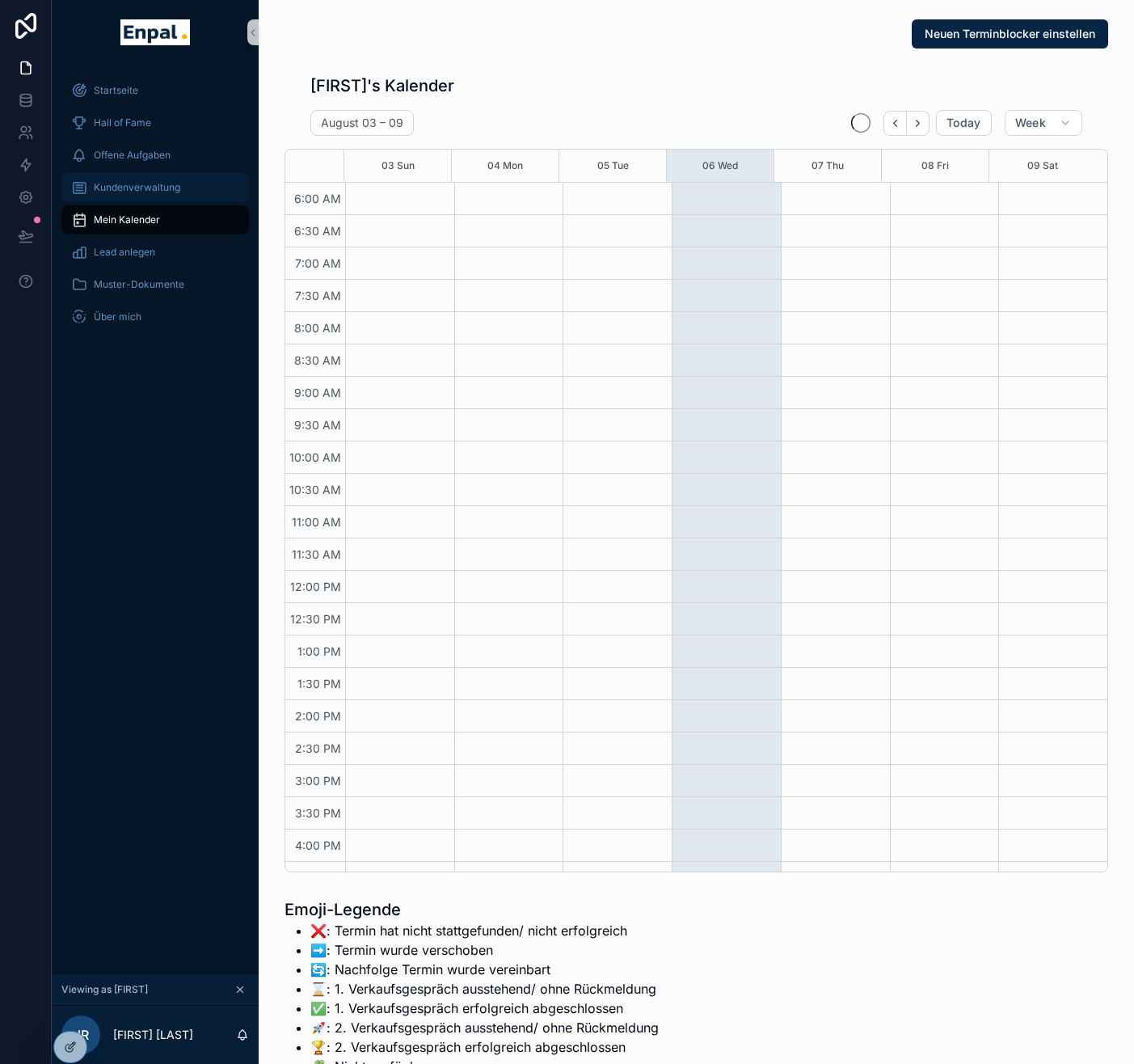 click on "Kundenverwaltung" at bounding box center [155, 188] 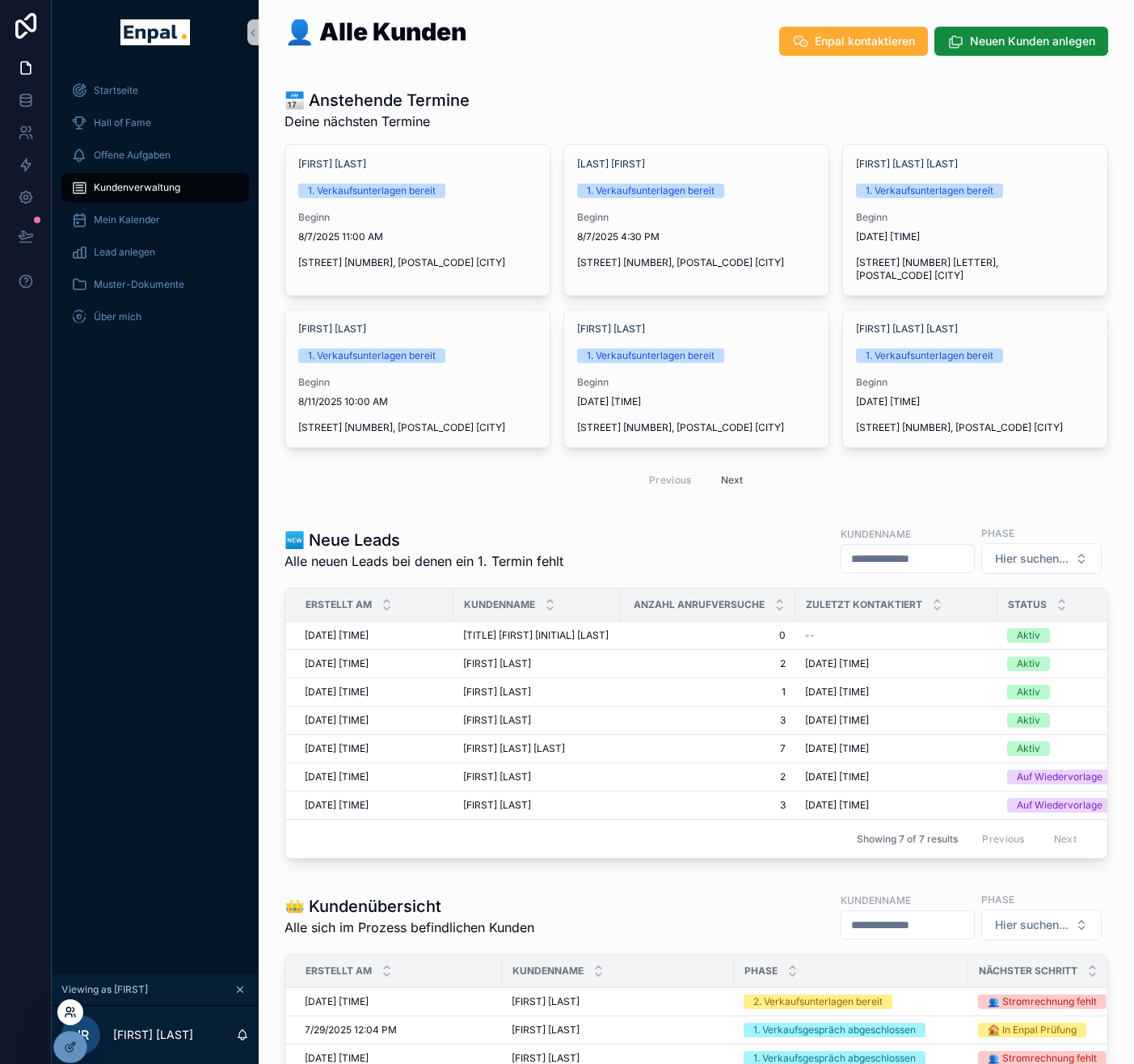 click 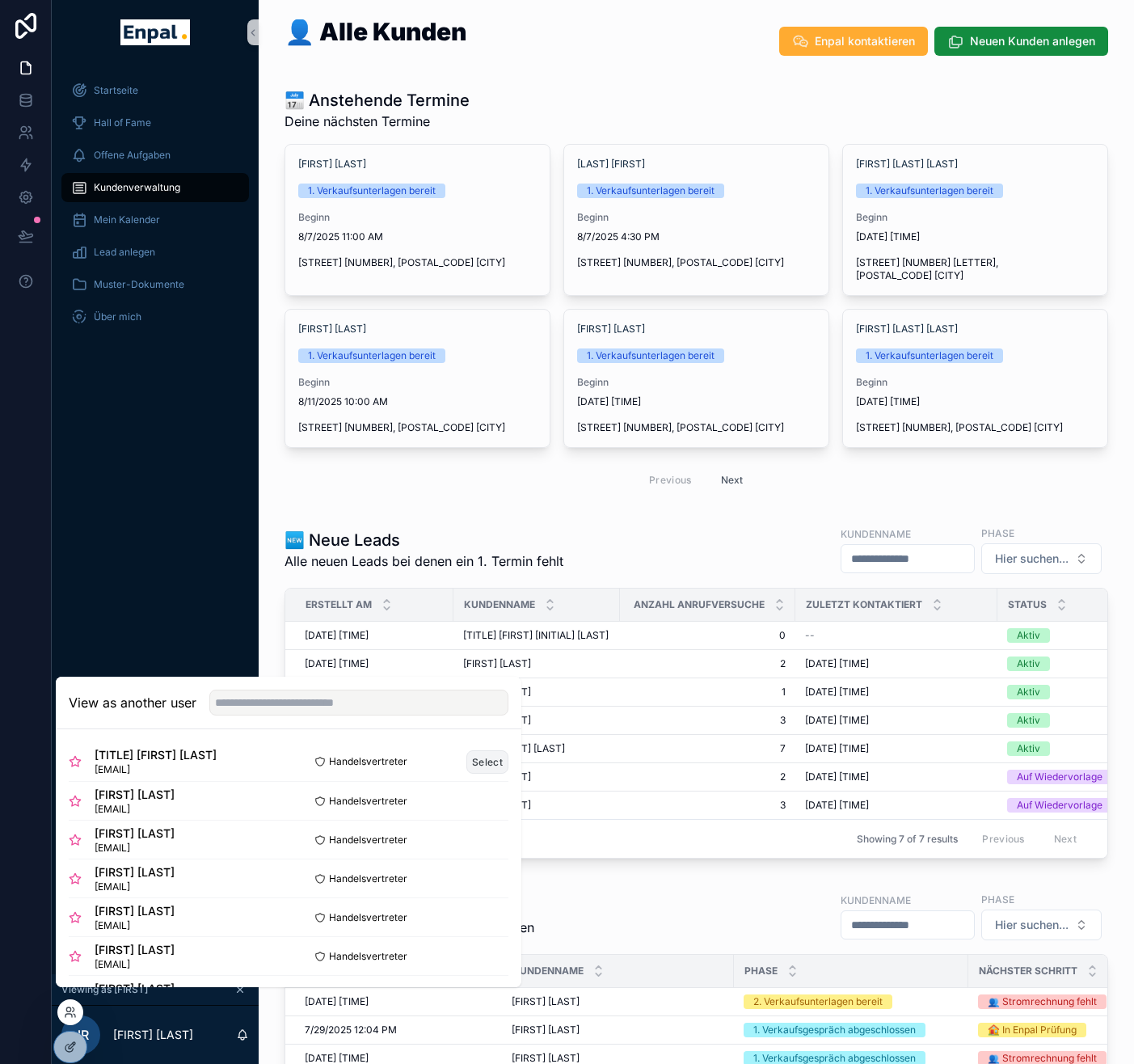 click on "Select" at bounding box center [487, 762] 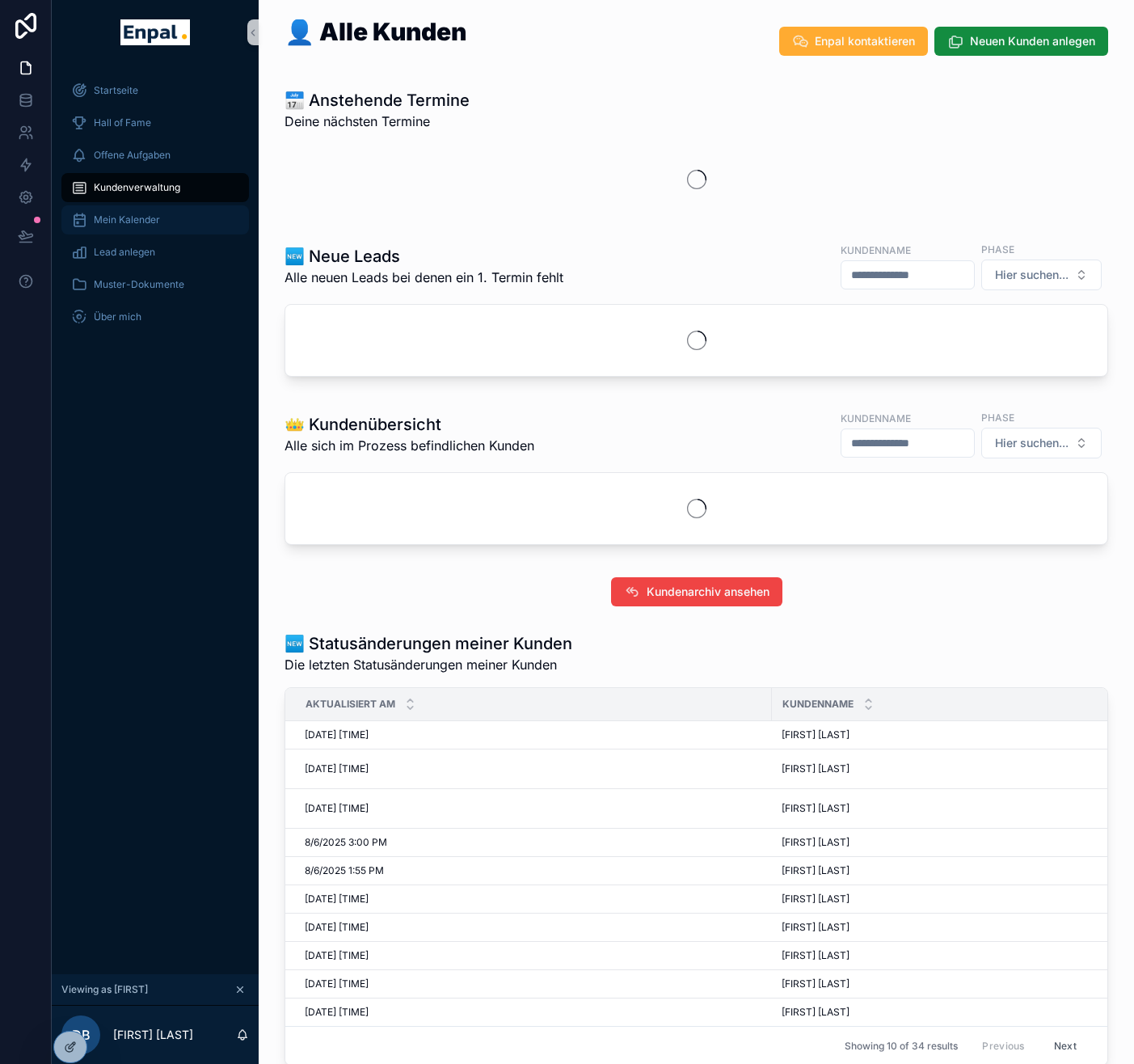 scroll, scrollTop: 0, scrollLeft: 0, axis: both 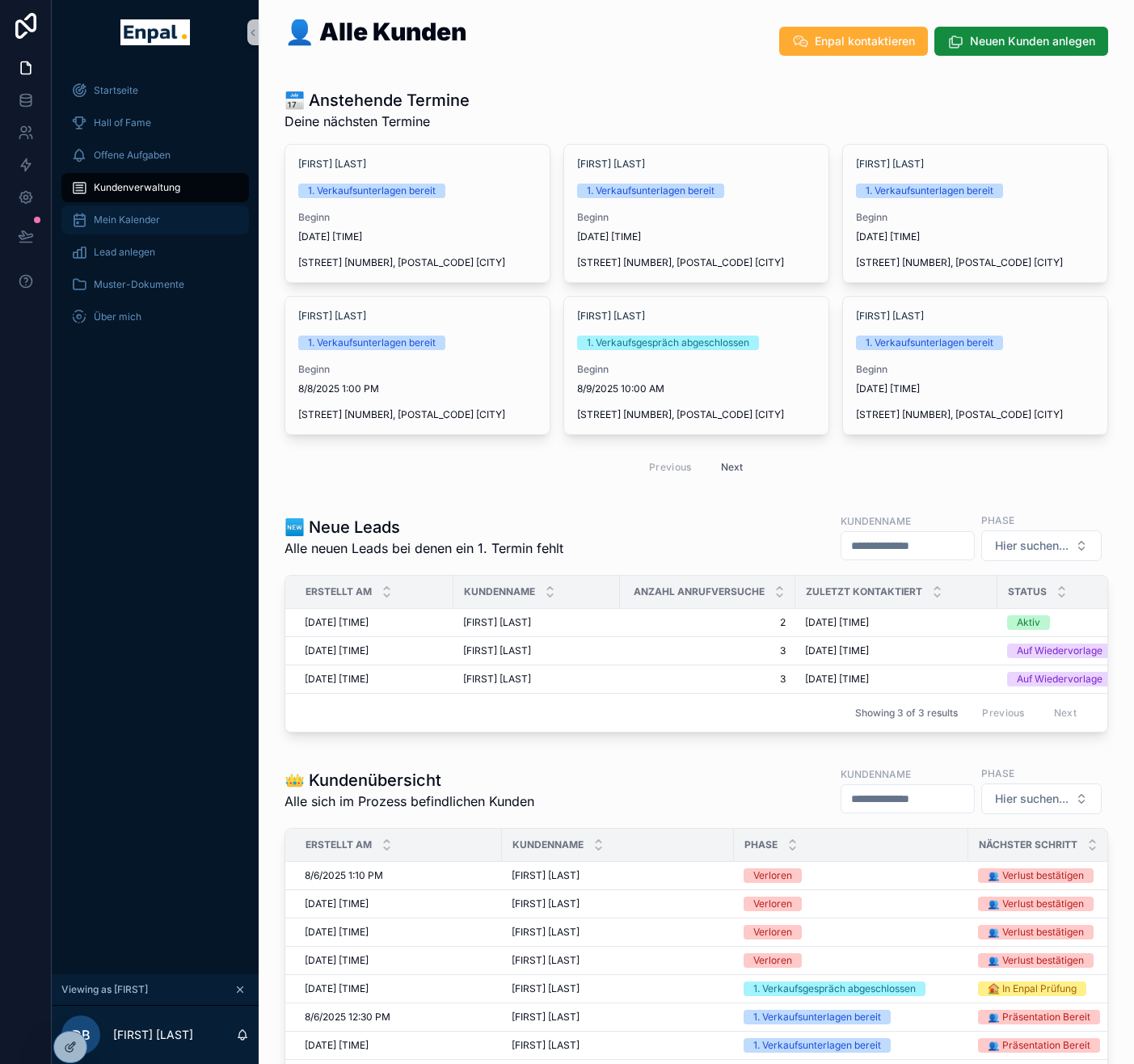 click on "Mein Kalender" at bounding box center (155, 220) 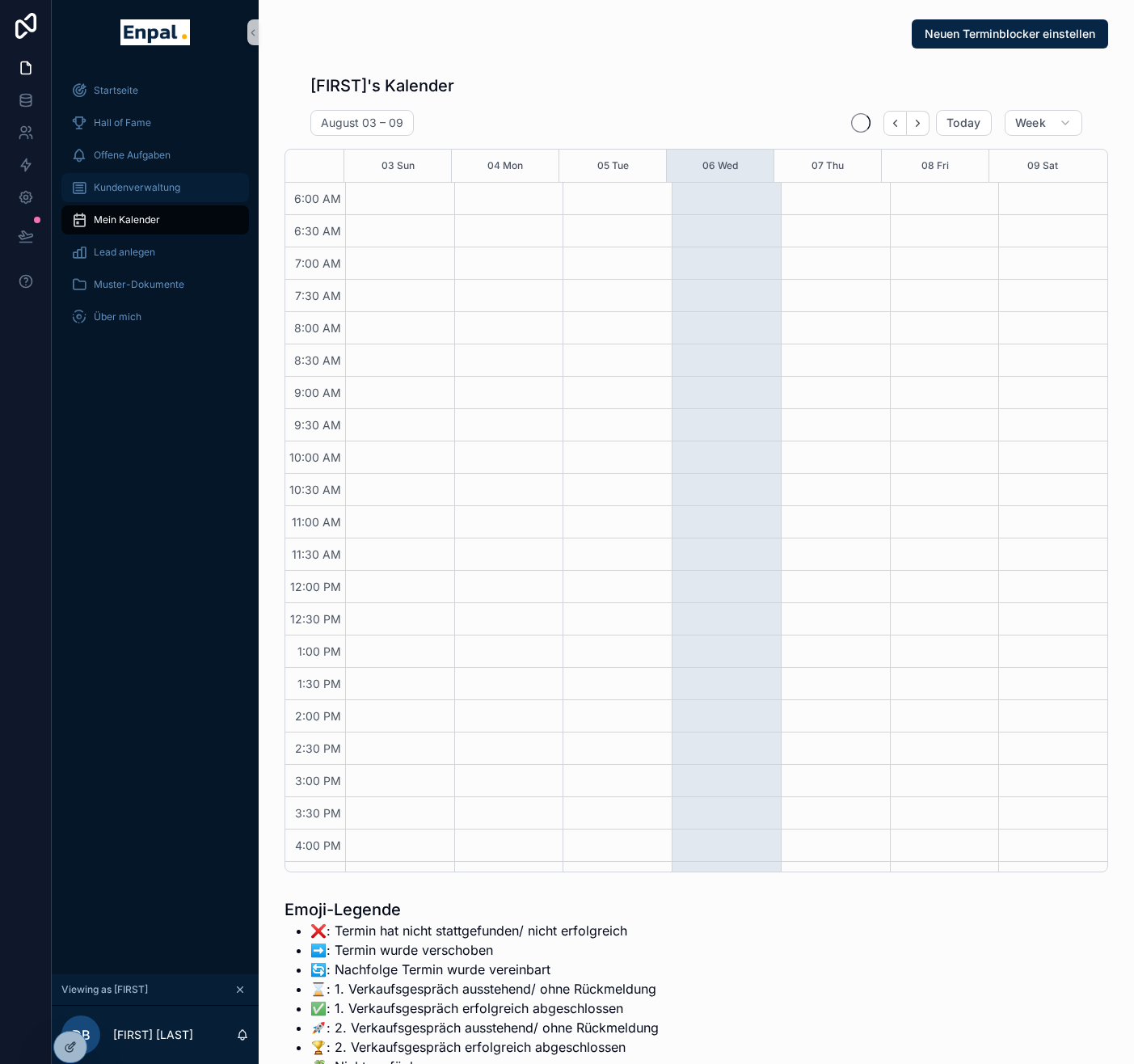scroll, scrollTop: 0, scrollLeft: 0, axis: both 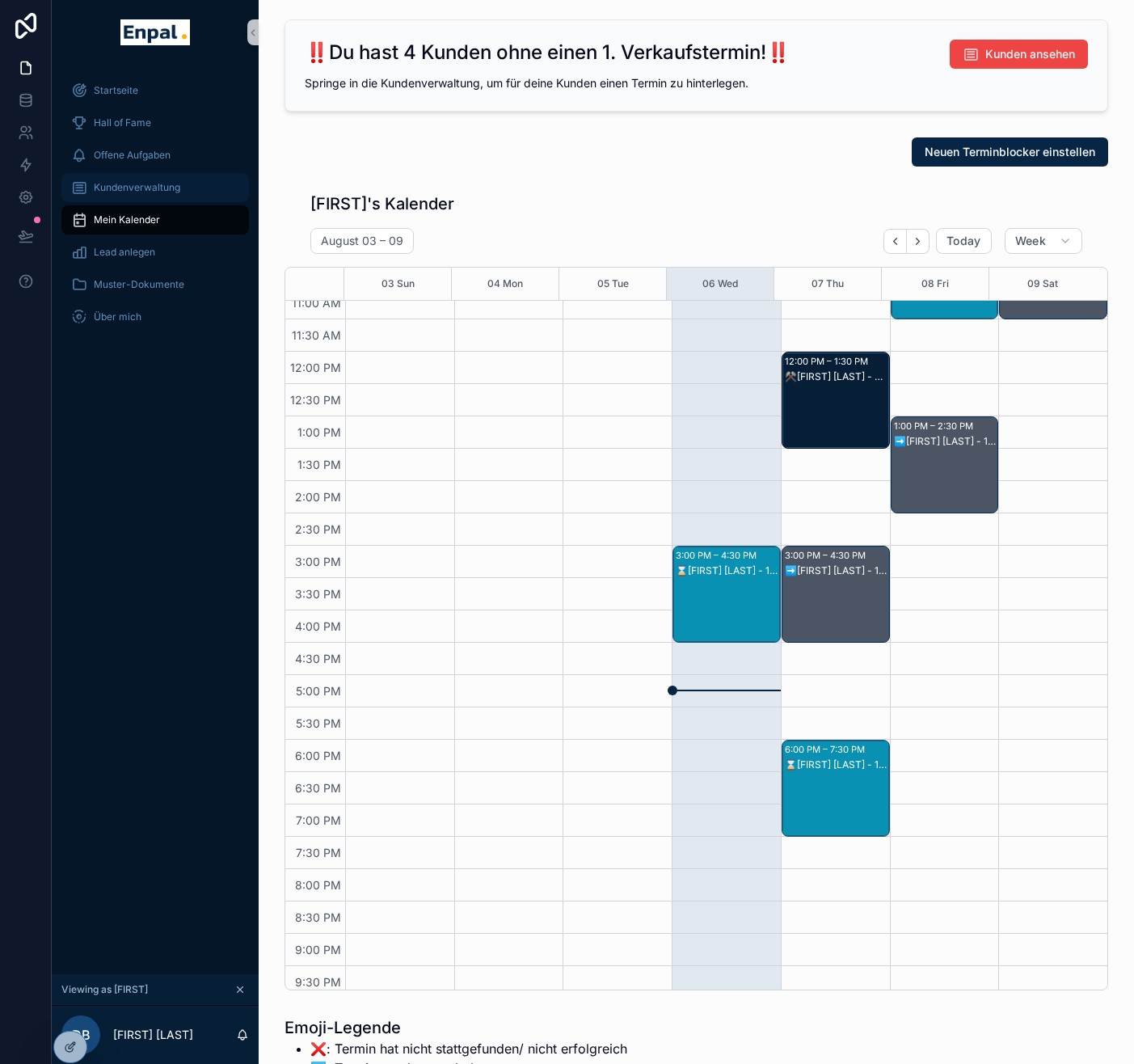 click on "Kundenverwaltung" at bounding box center [155, 188] 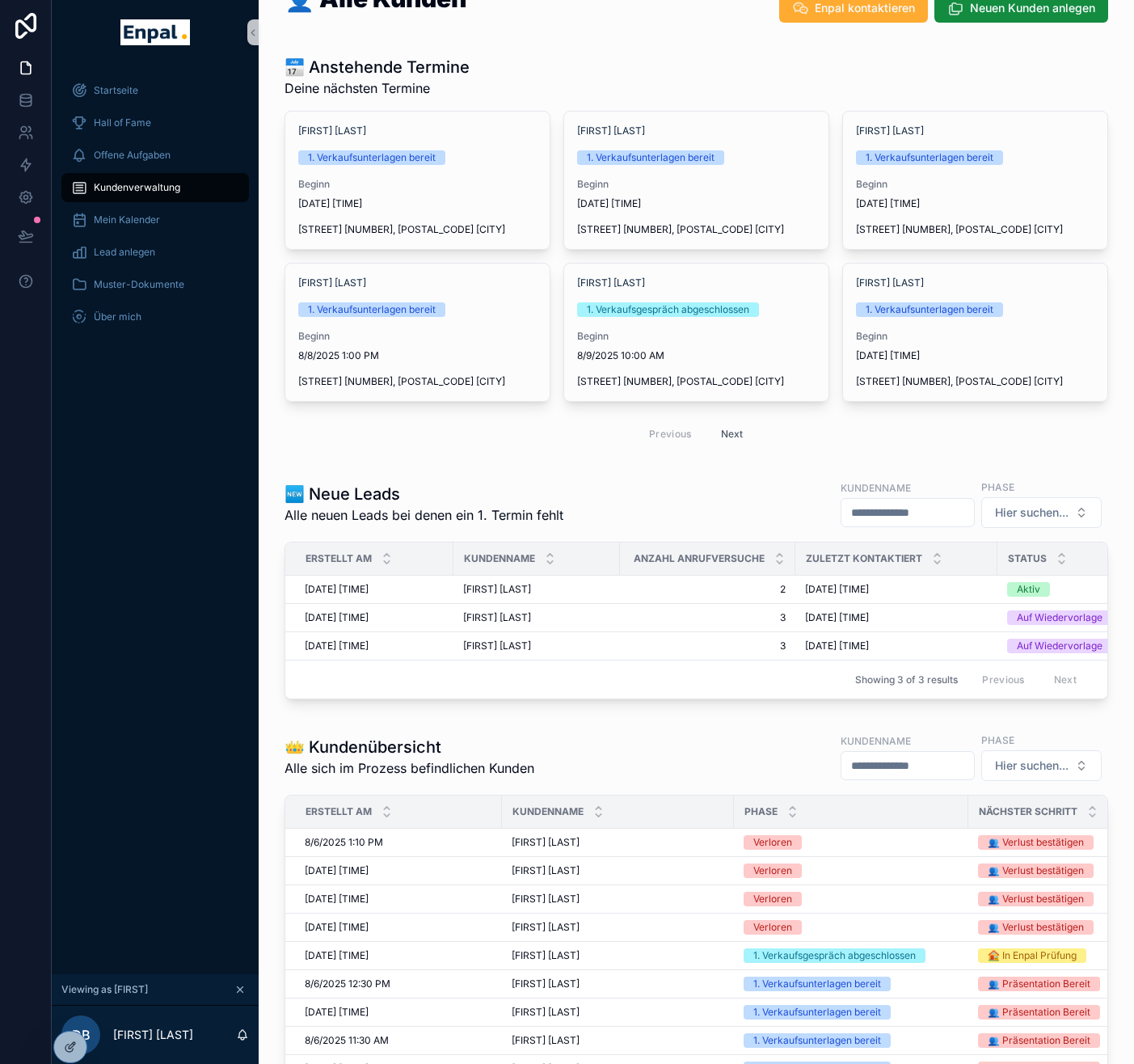 scroll, scrollTop: 0, scrollLeft: 0, axis: both 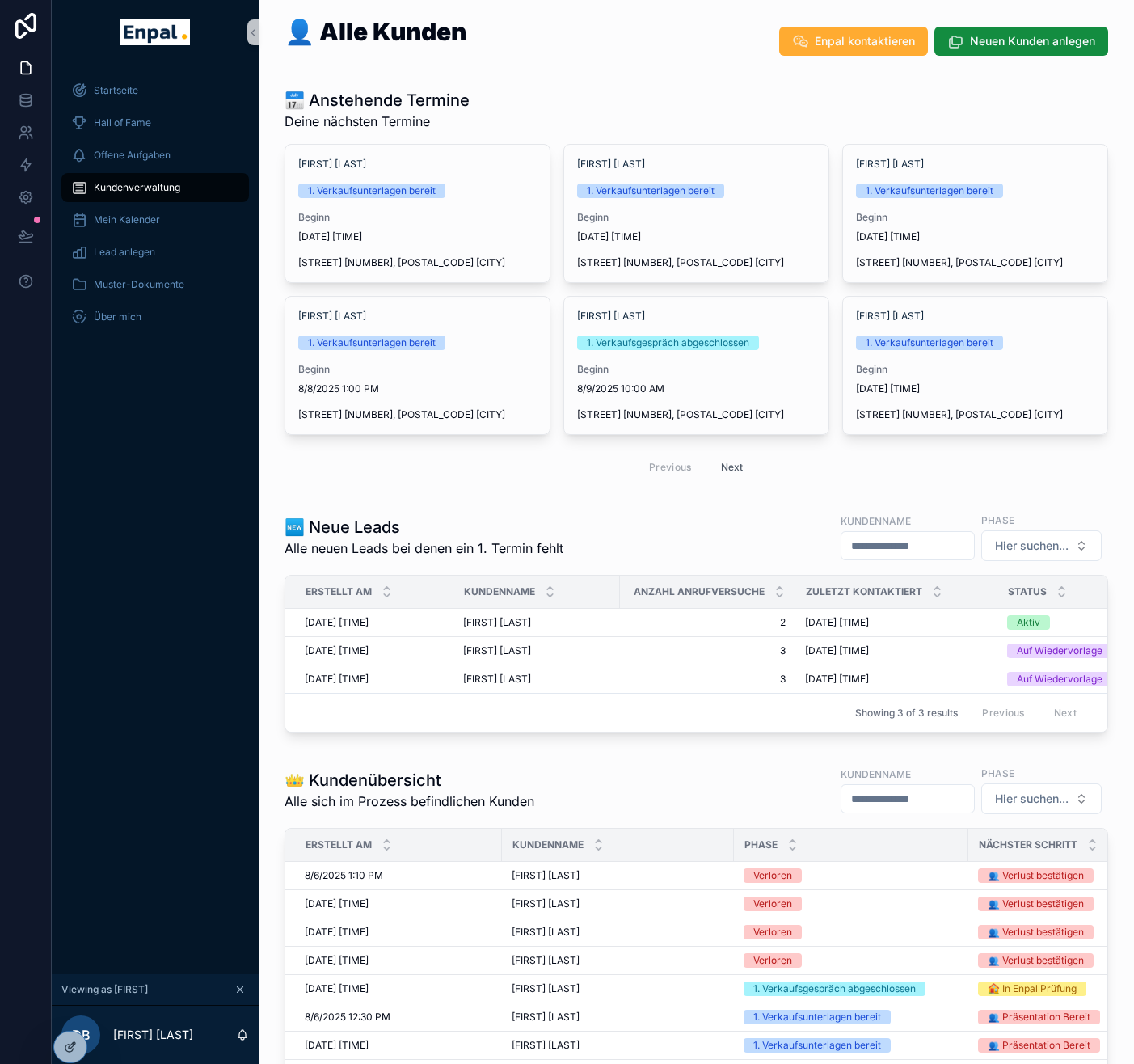 click on "Next" at bounding box center [732, 467] 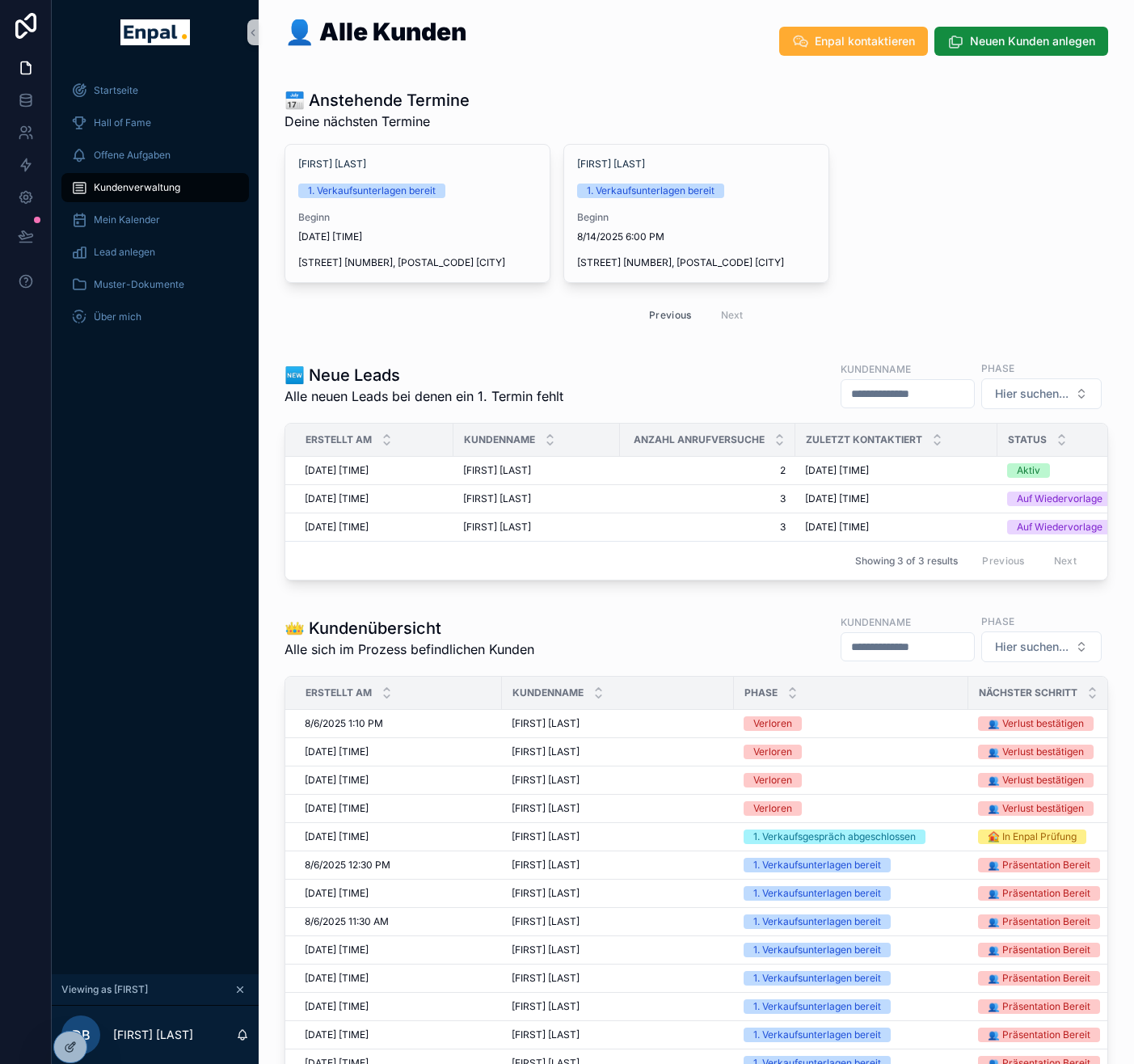 click on "Previous" at bounding box center (670, 315) 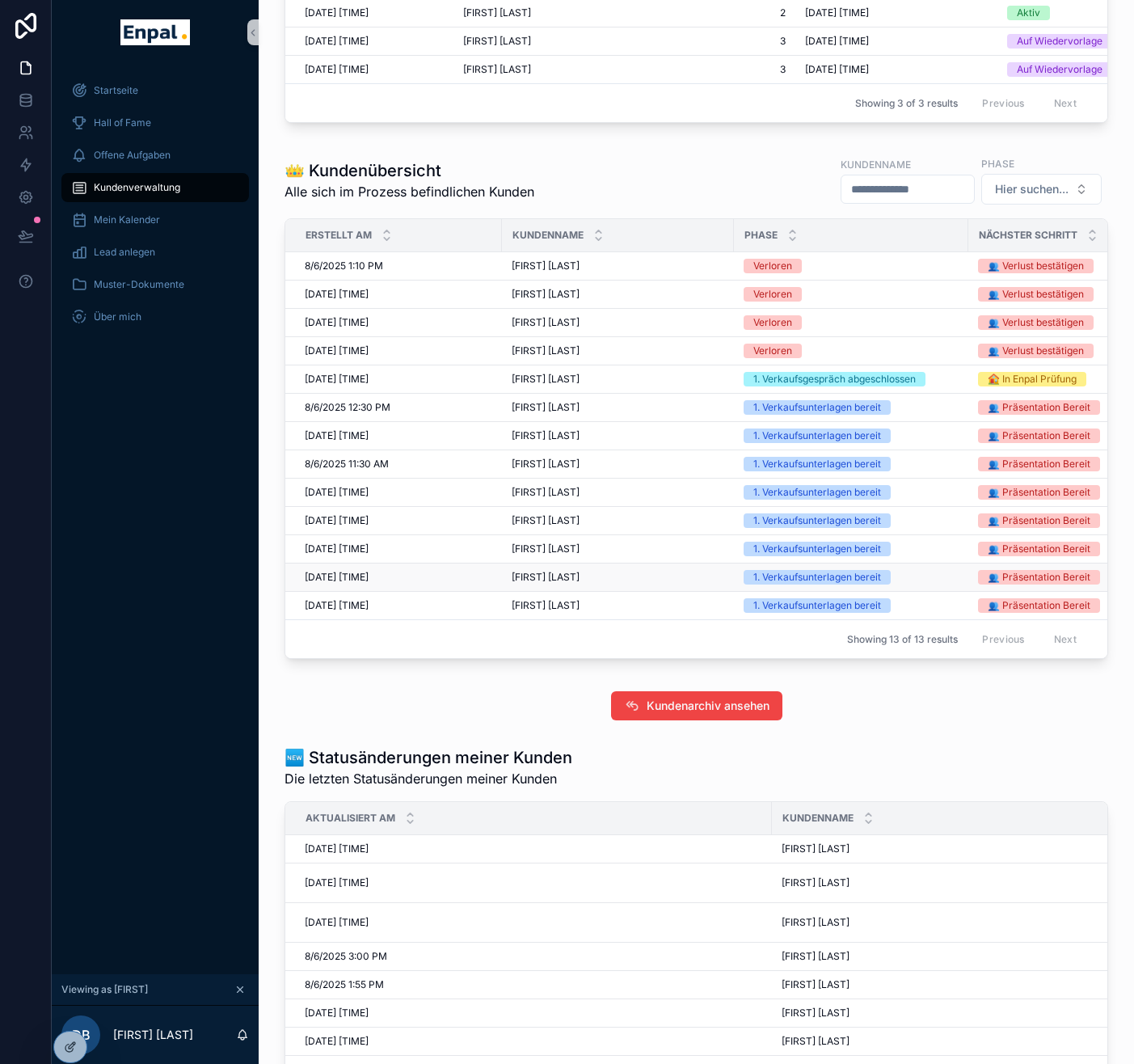 scroll, scrollTop: 771, scrollLeft: 0, axis: vertical 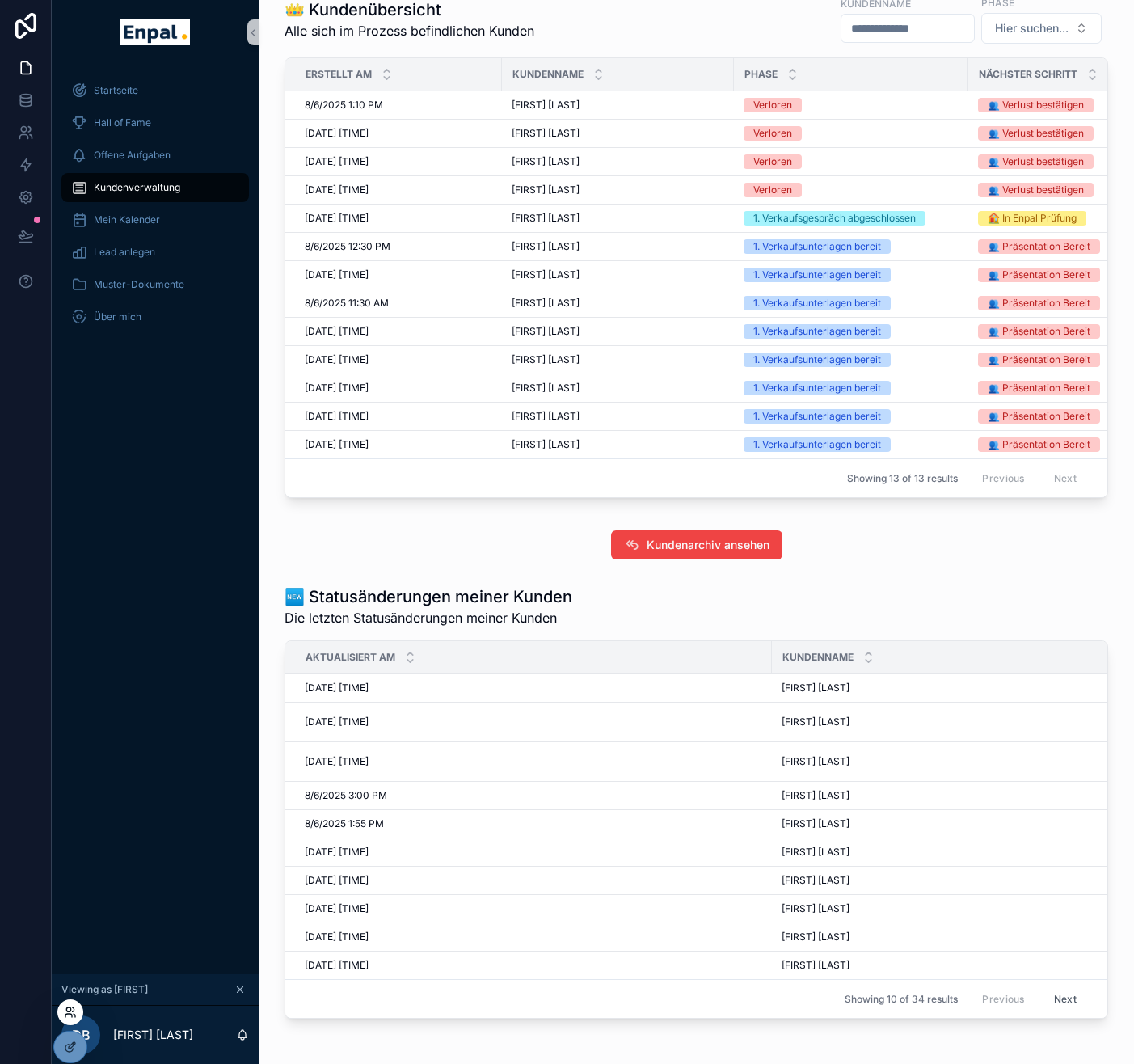 click 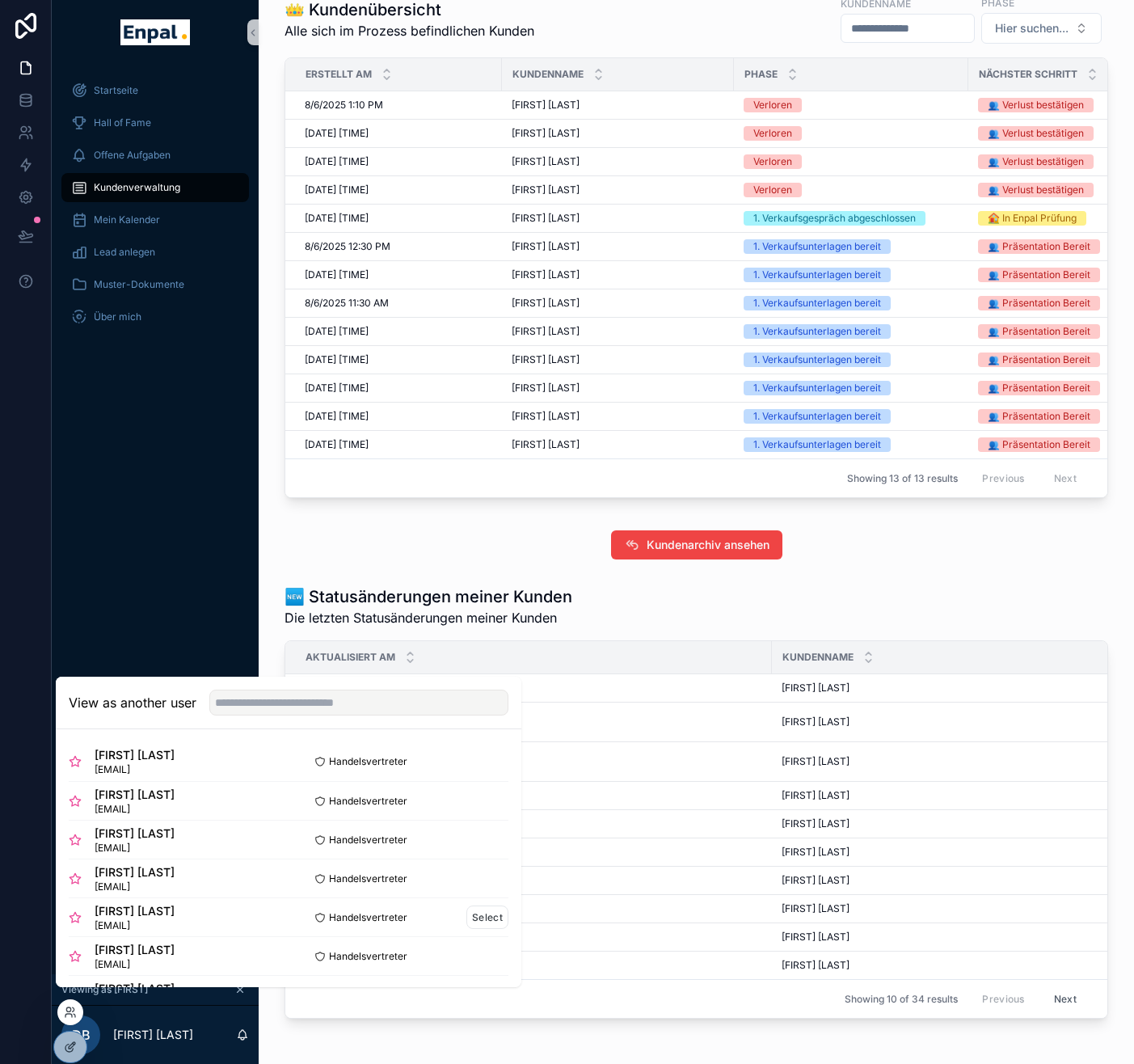 scroll, scrollTop: 310, scrollLeft: 0, axis: vertical 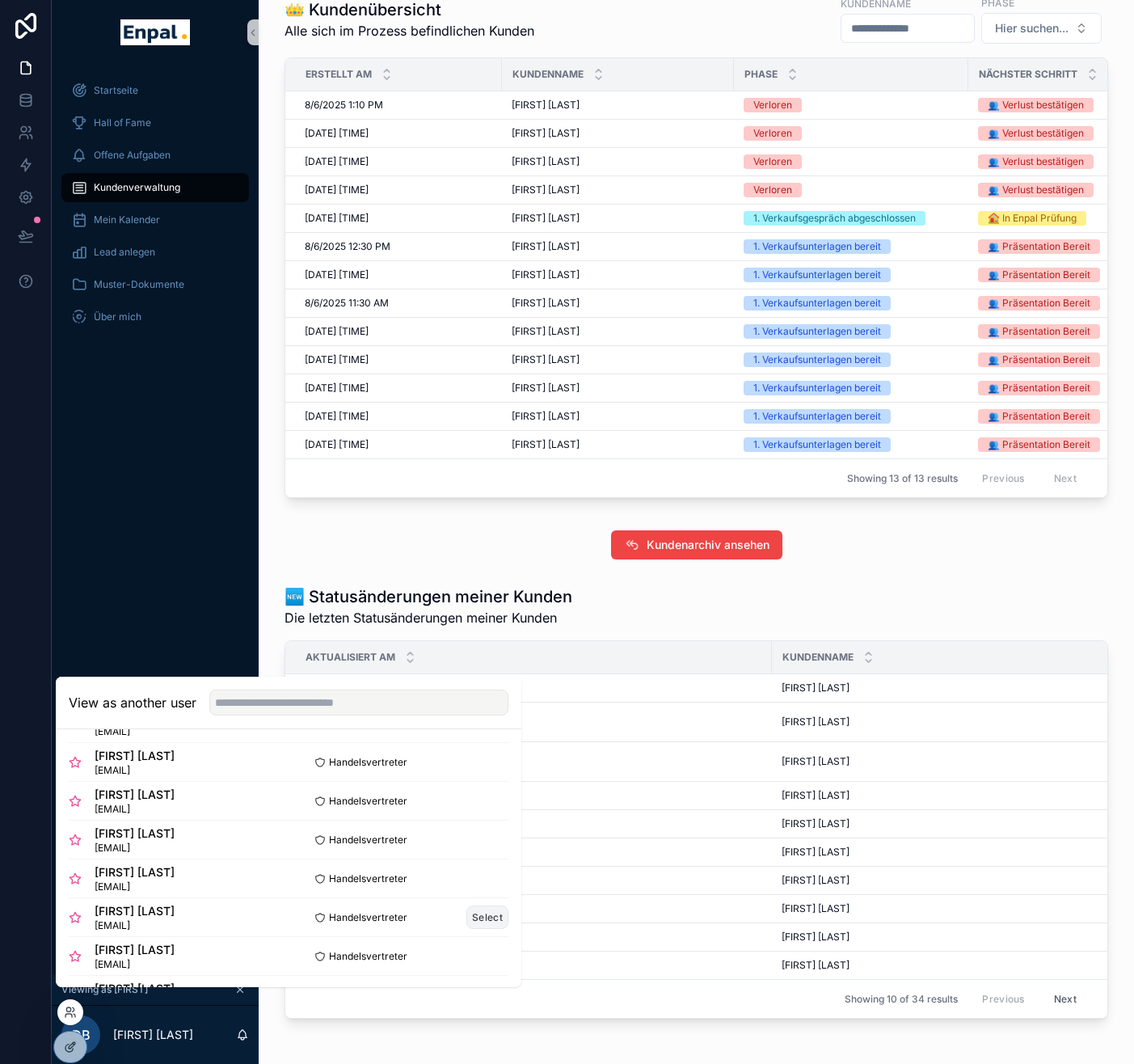 click on "Select" at bounding box center [487, 917] 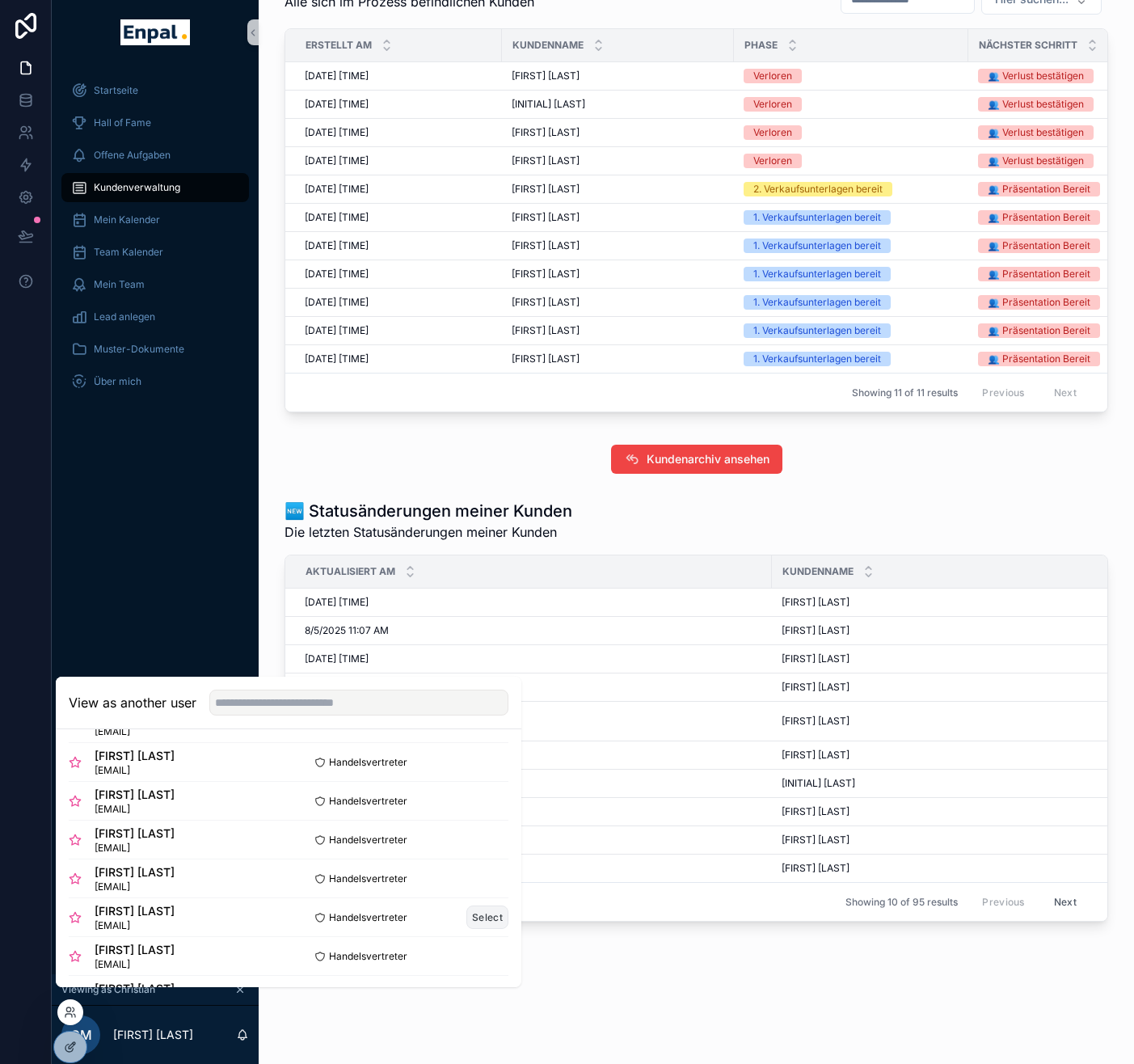 scroll, scrollTop: 690, scrollLeft: 0, axis: vertical 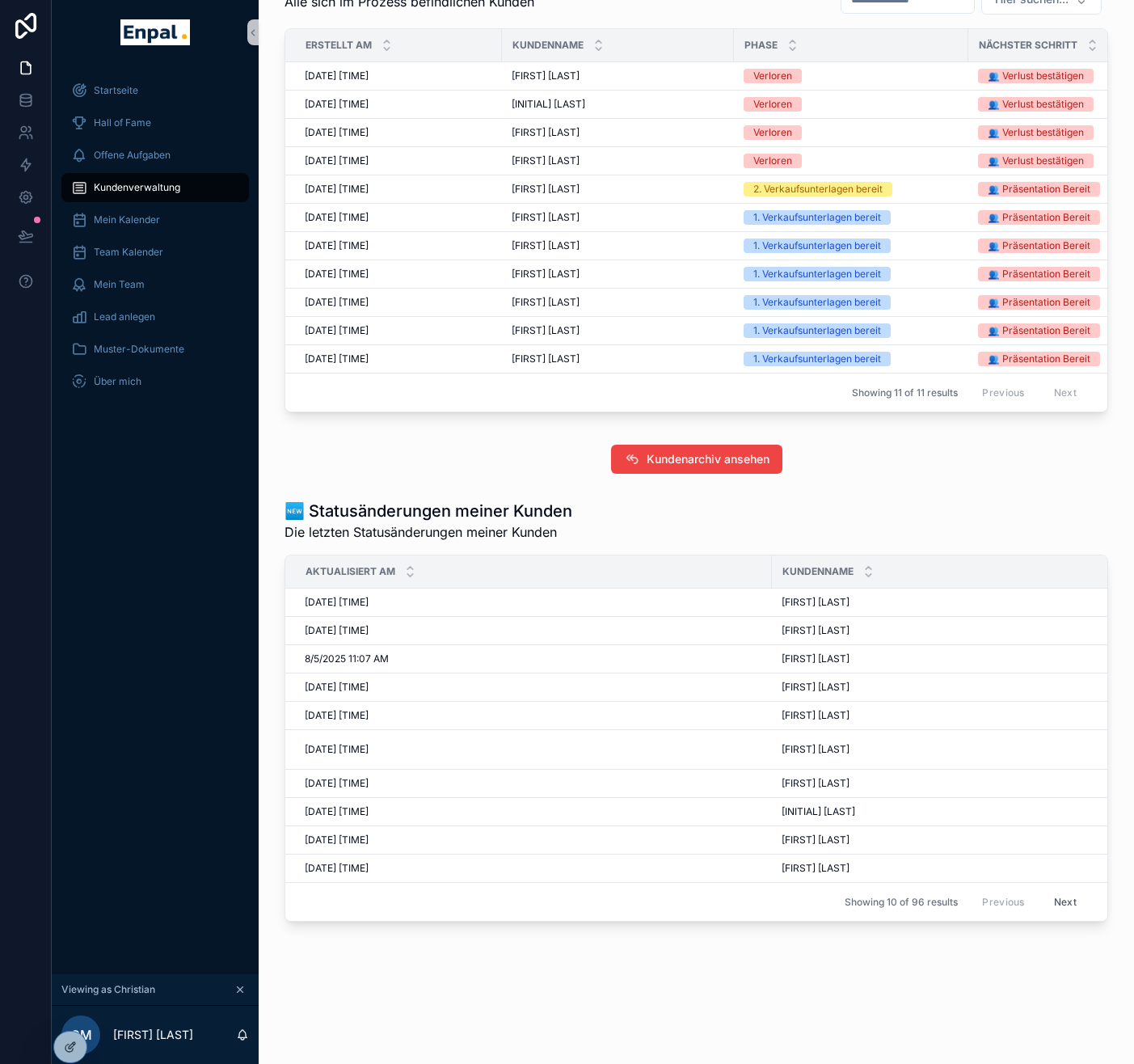 click on "Kundenarchiv ansehen" at bounding box center [696, 459] 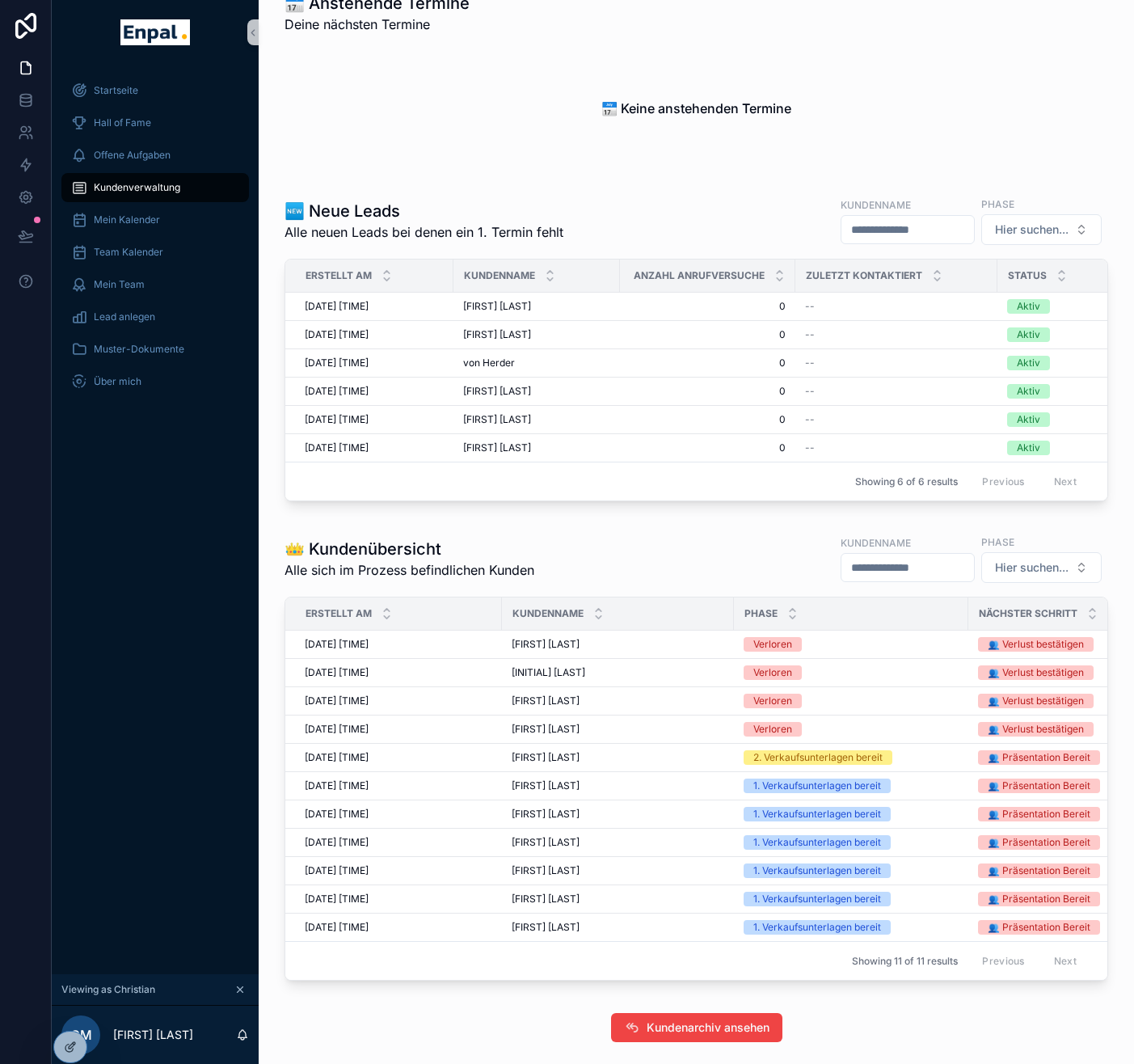 scroll, scrollTop: 0, scrollLeft: 0, axis: both 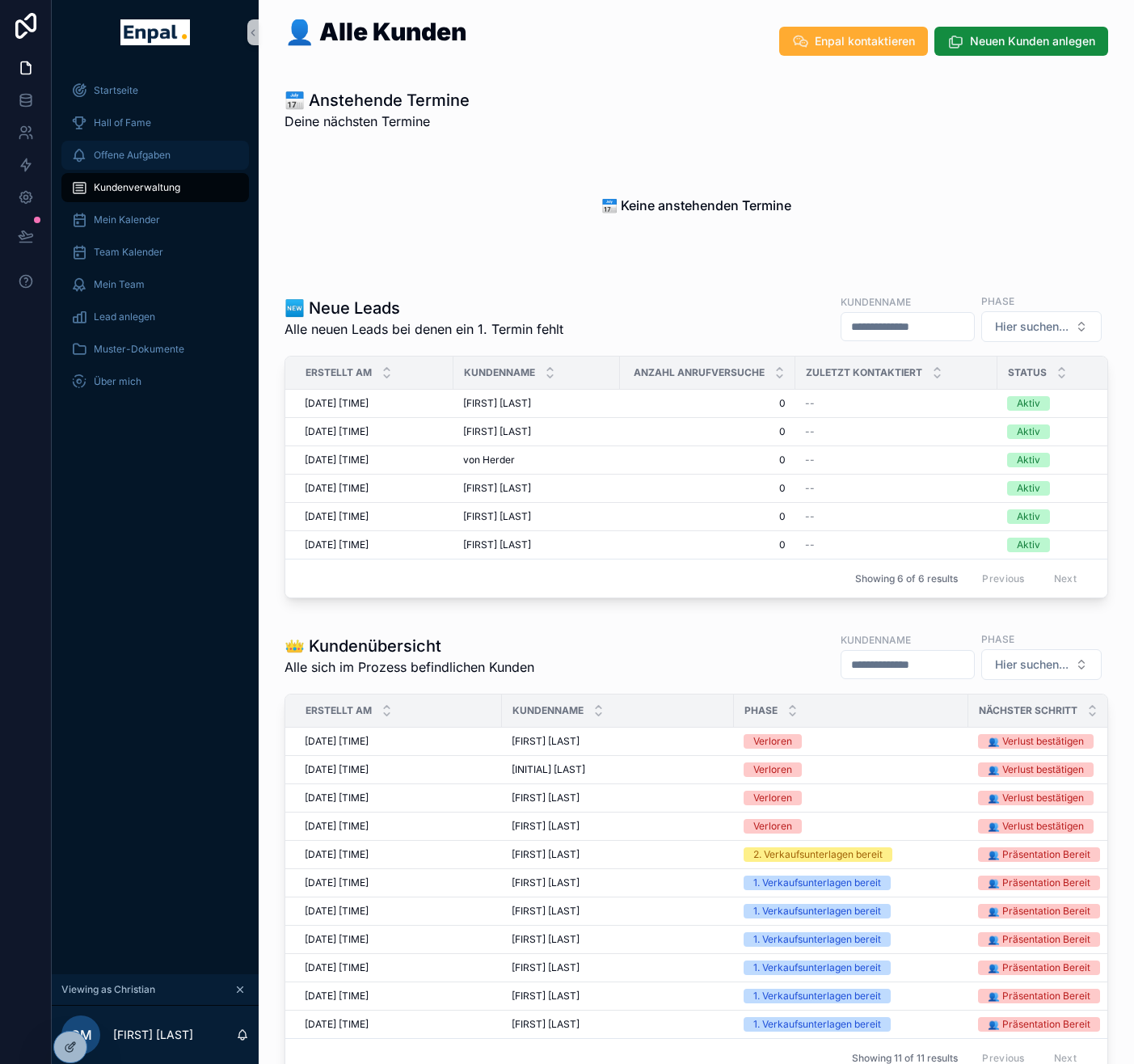 click on "Offene Aufgaben" at bounding box center [132, 155] 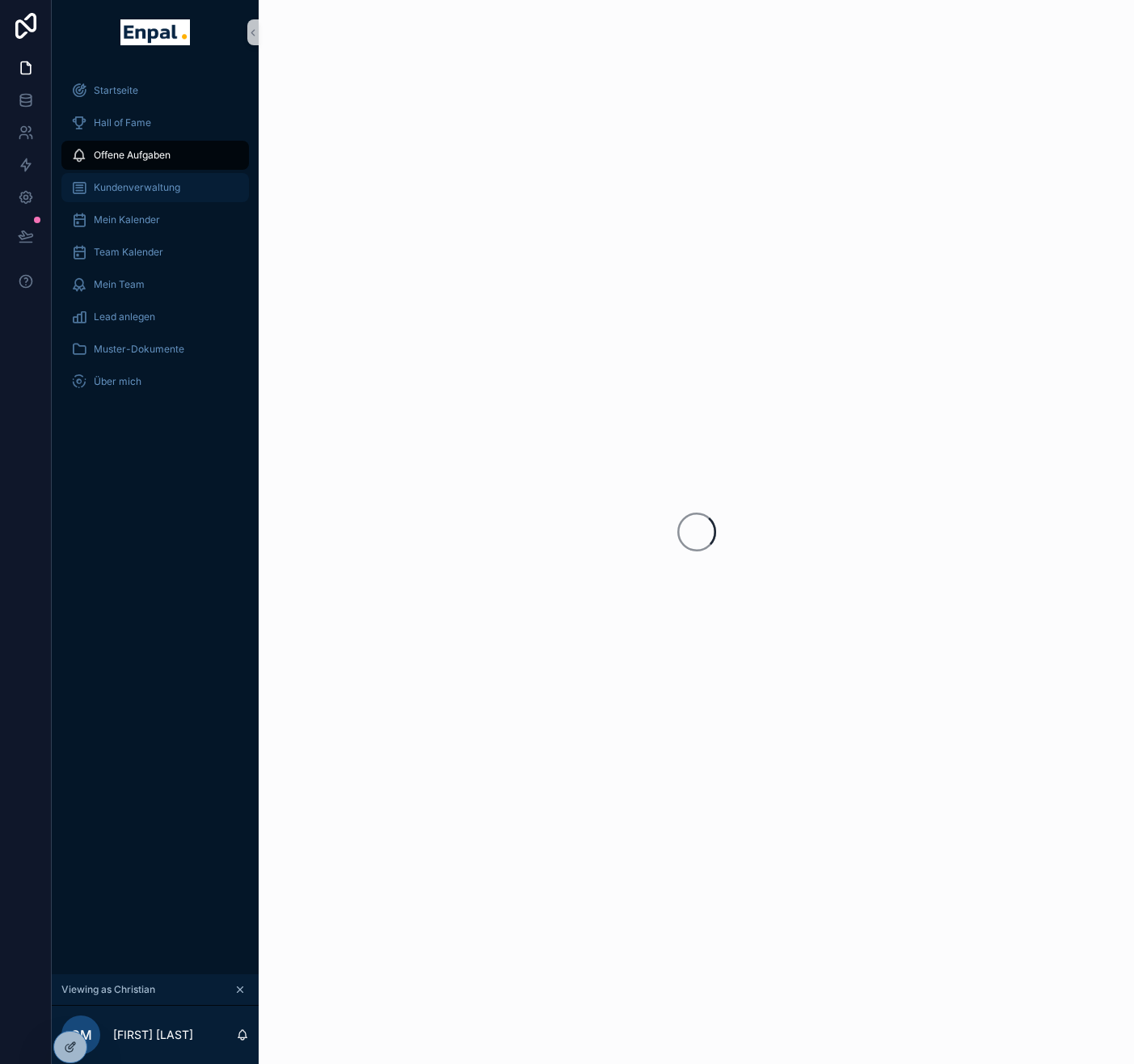 click on "Kundenverwaltung" at bounding box center [137, 188] 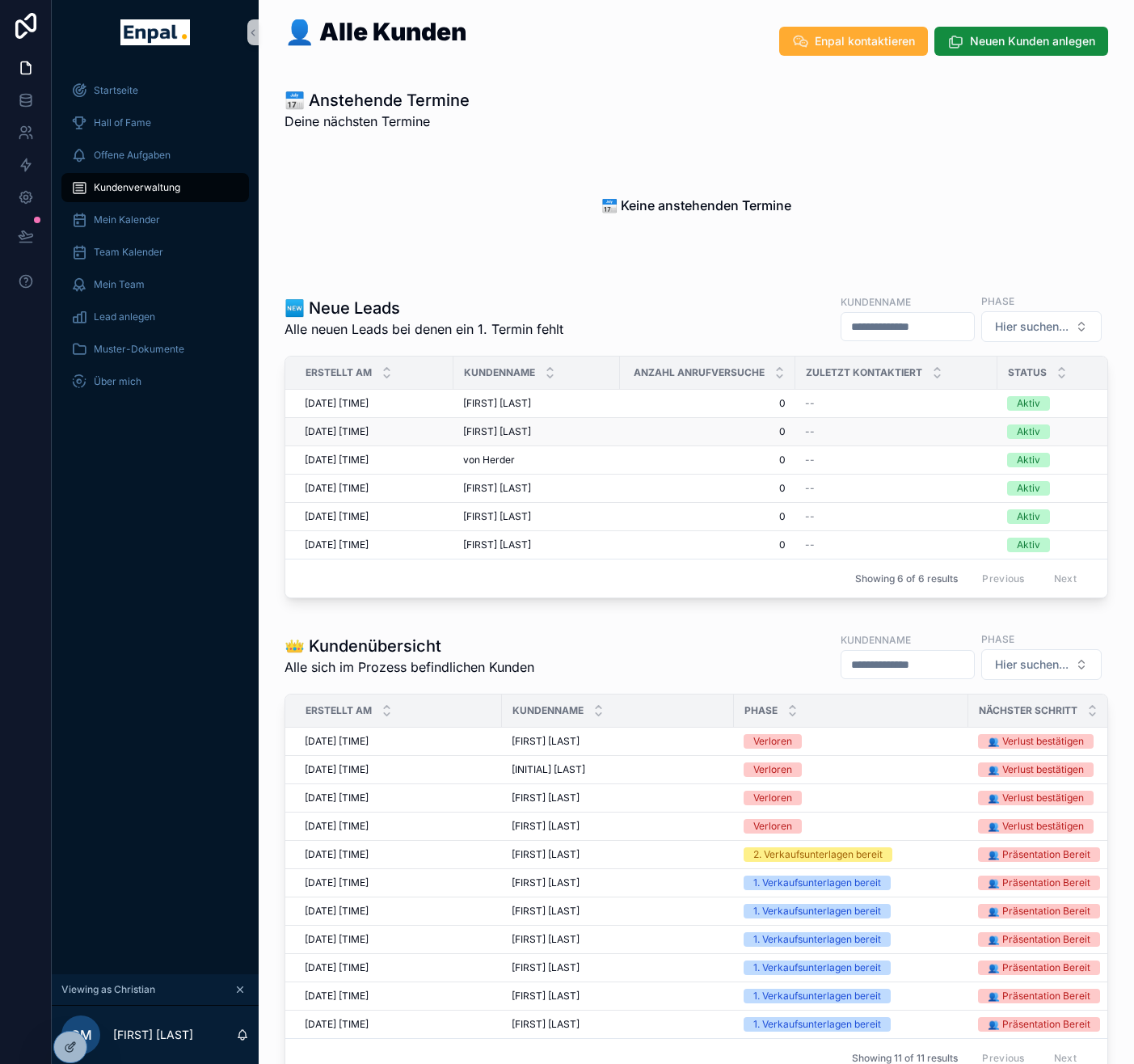 click on "[FIRST] [LAST]" at bounding box center [497, 432] 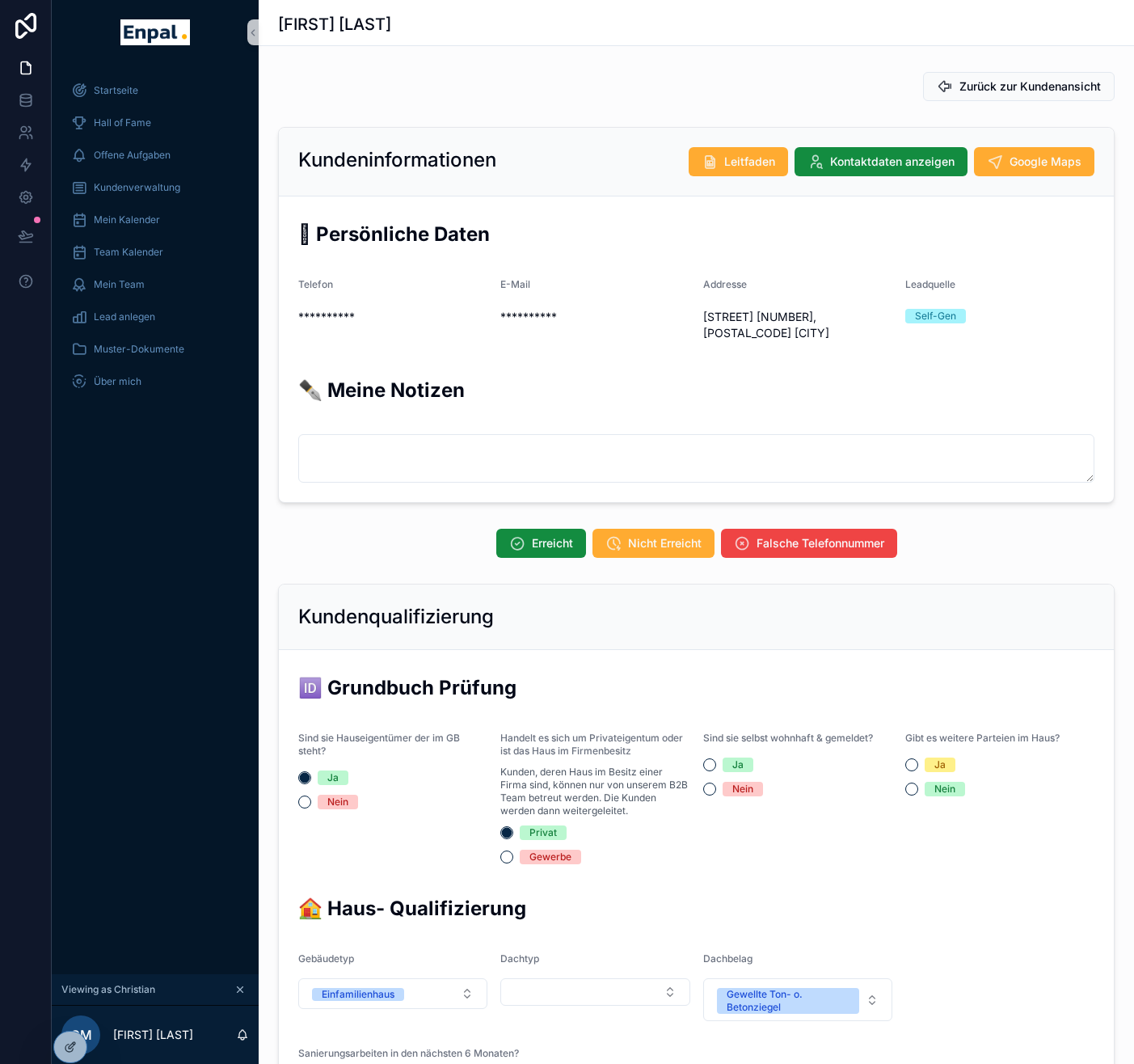 scroll, scrollTop: 337, scrollLeft: 0, axis: vertical 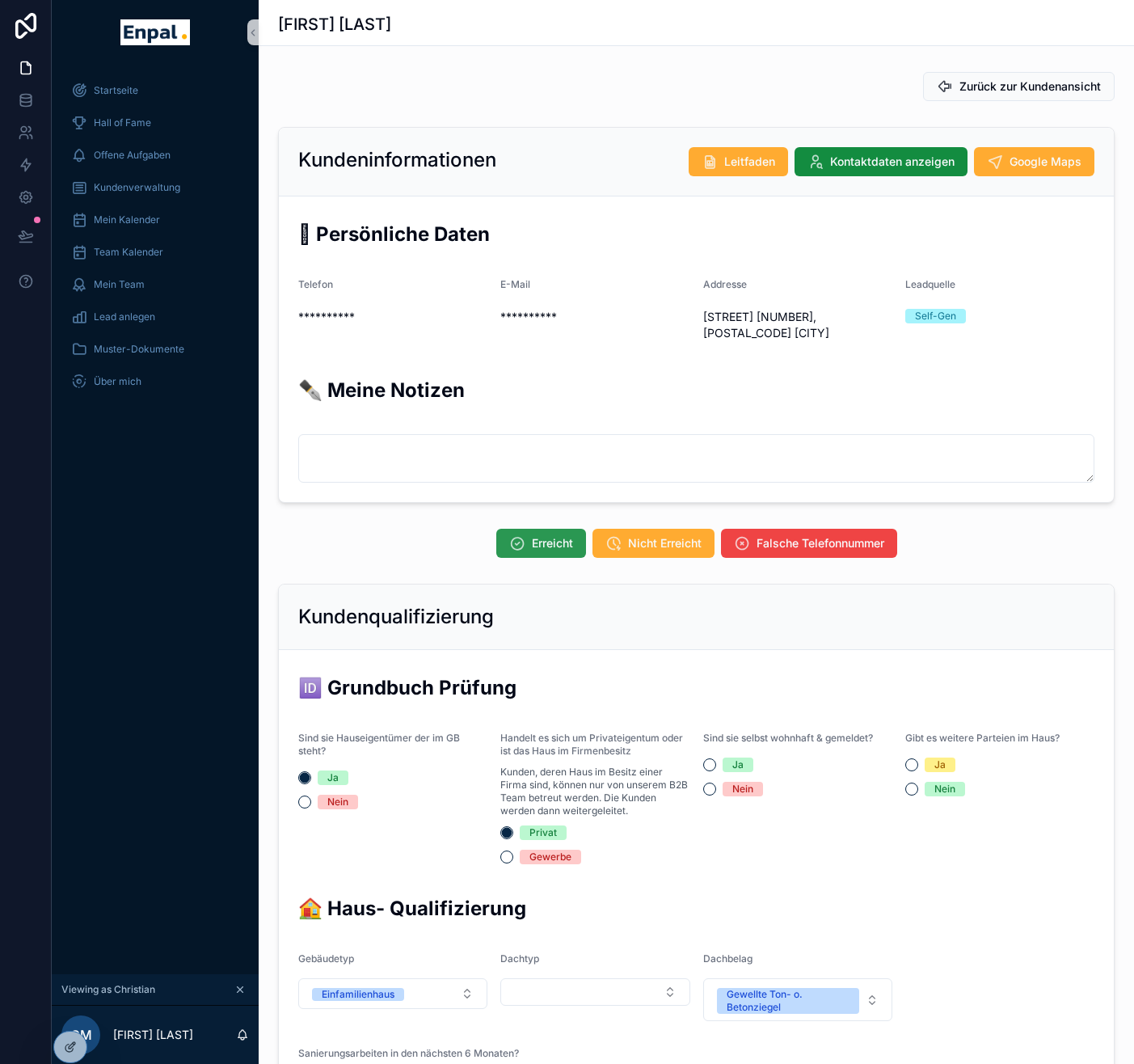 click at bounding box center (517, 543) 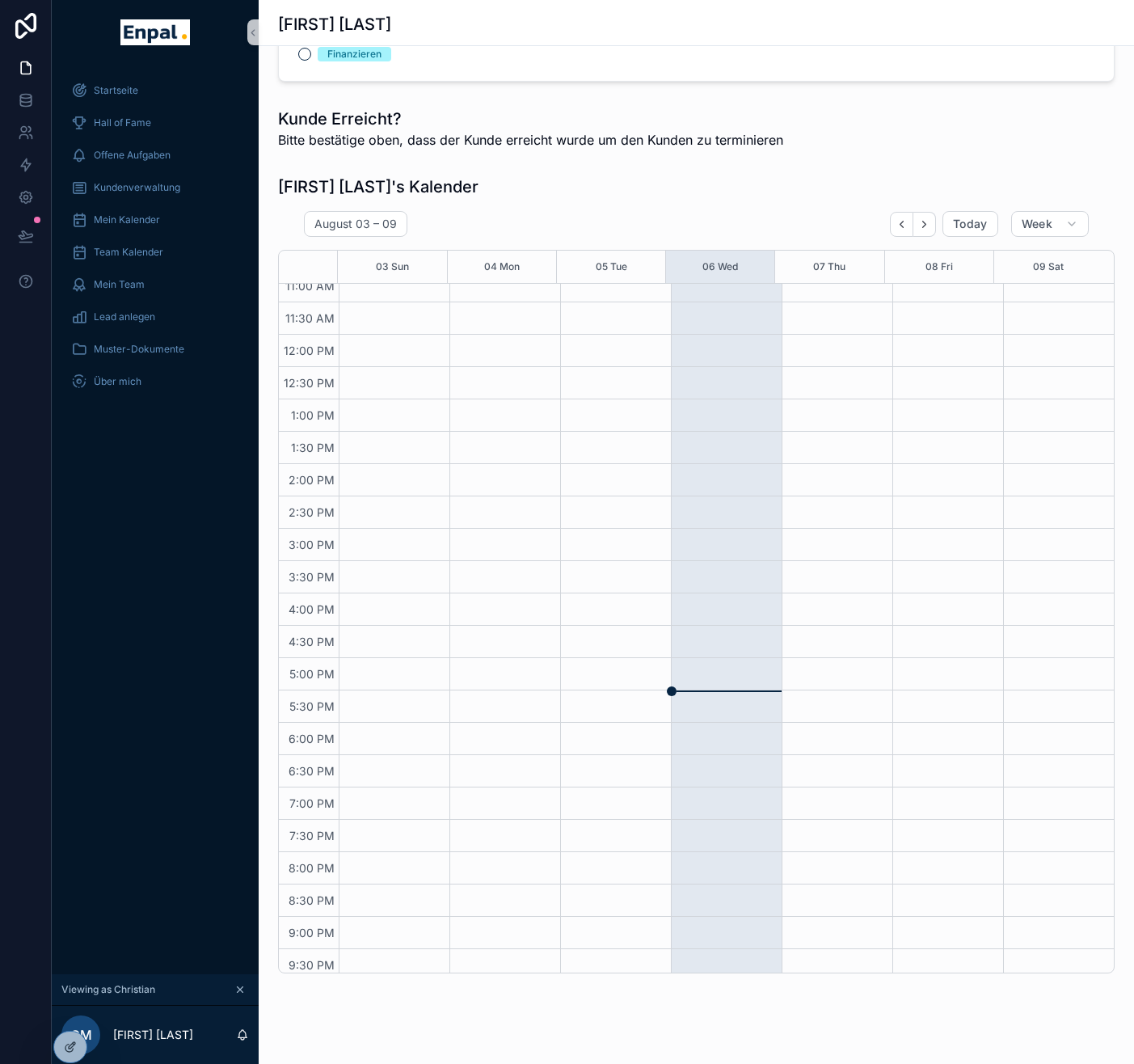 scroll, scrollTop: 1618, scrollLeft: 0, axis: vertical 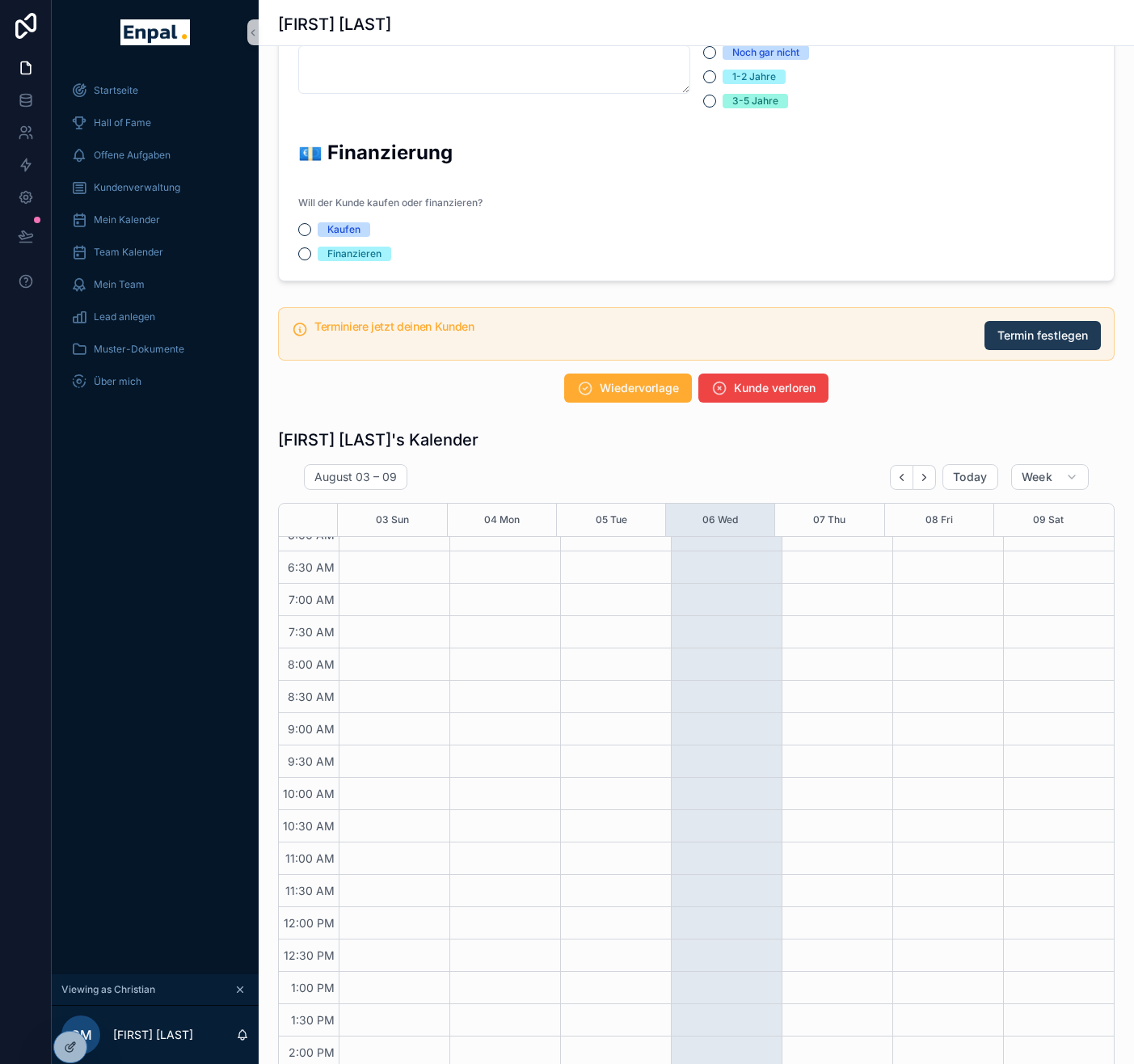 click on "Termin festlegen" at bounding box center (1043, 336) 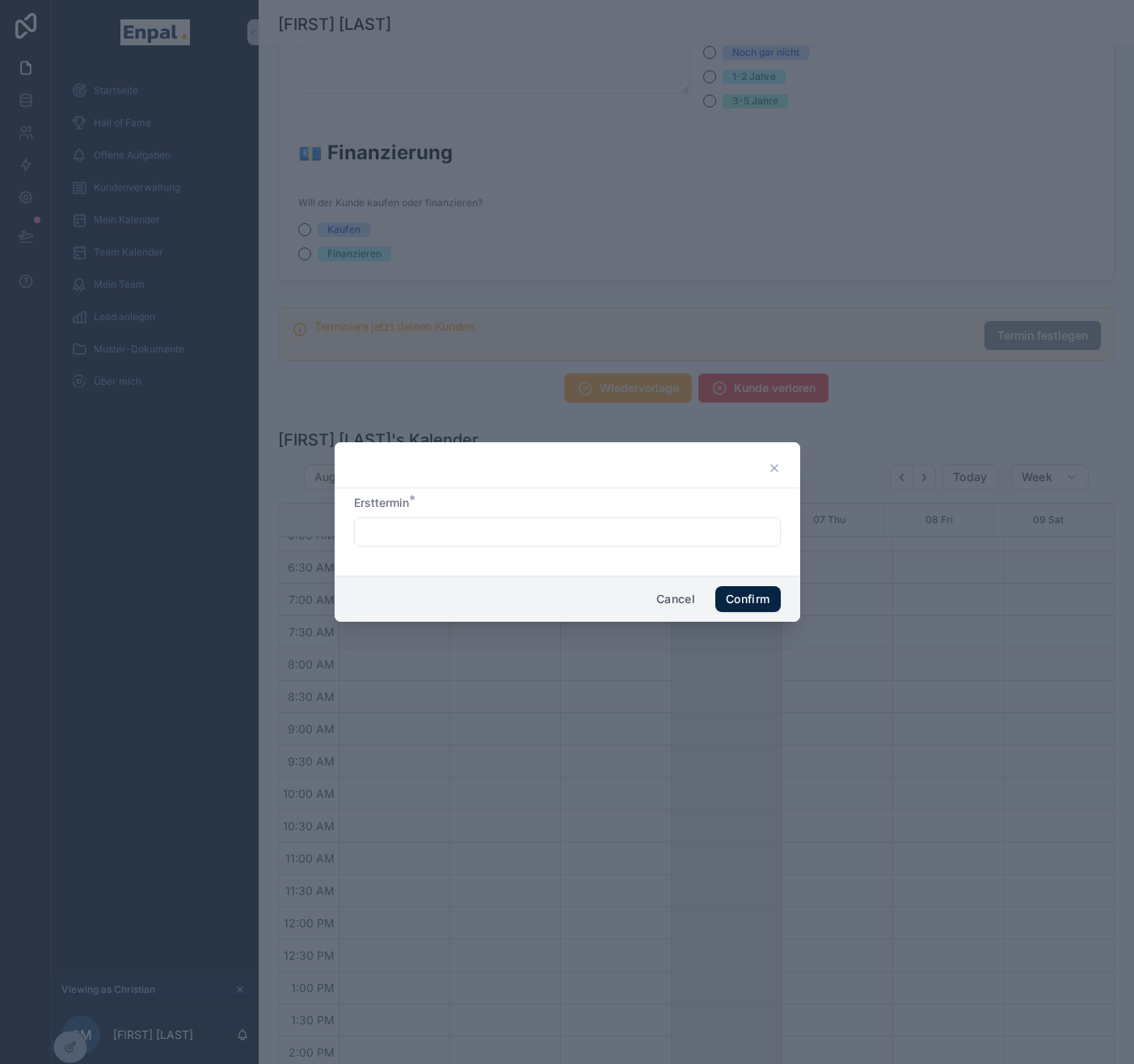 click at bounding box center [567, 532] 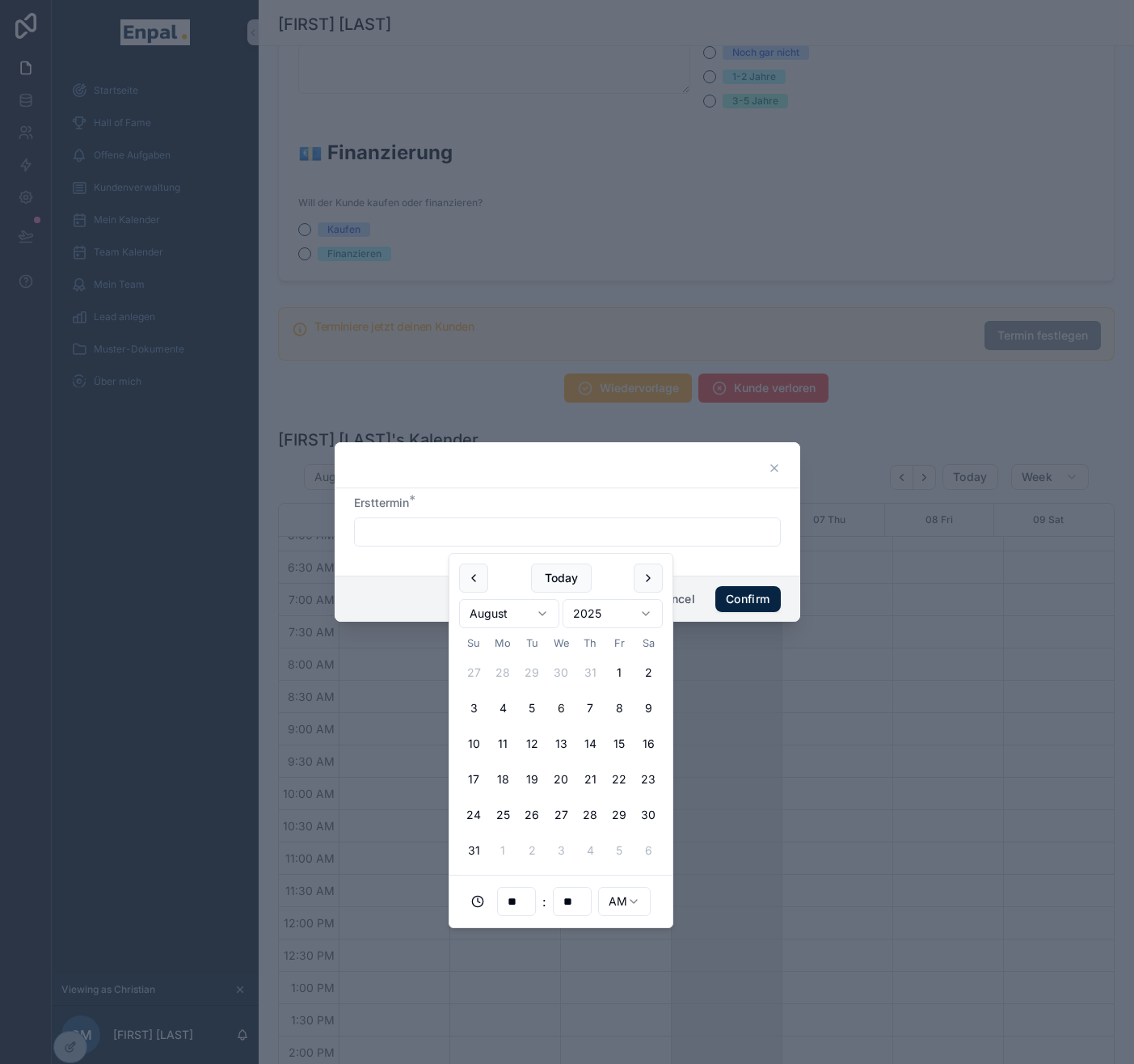 click on "6" at bounding box center (561, 708) 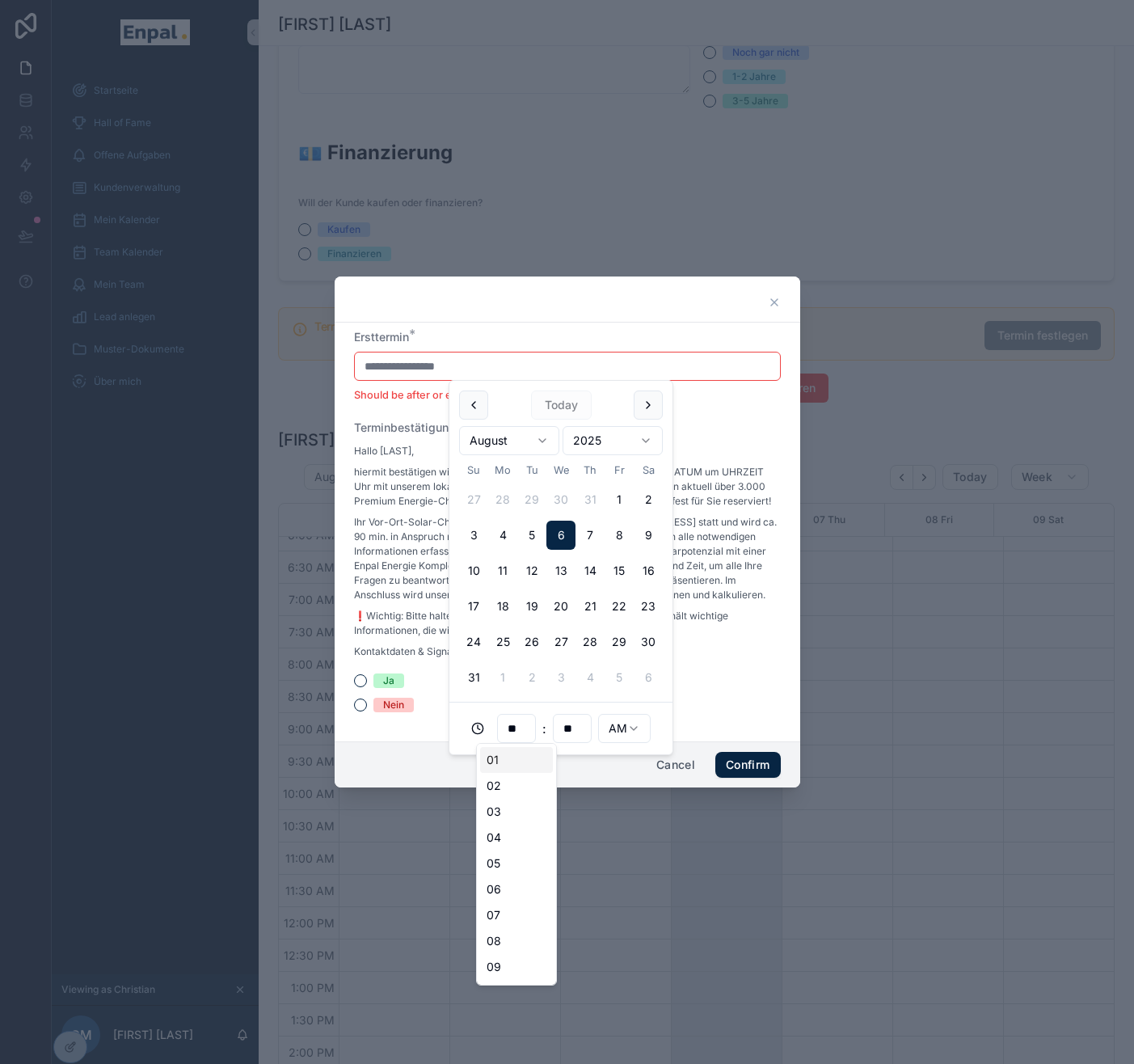 click on "**" at bounding box center [516, 728] 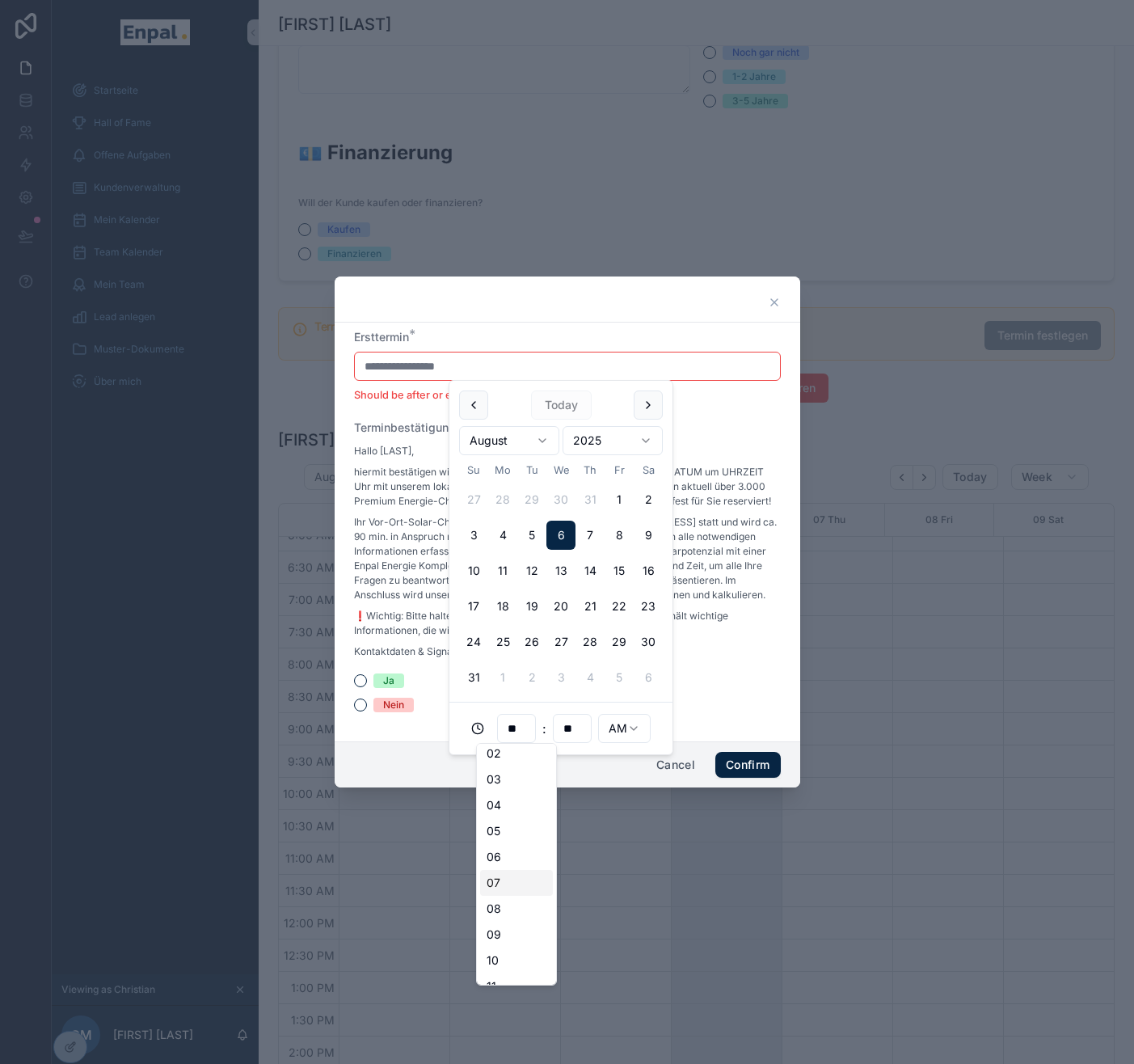scroll, scrollTop: 76, scrollLeft: 0, axis: vertical 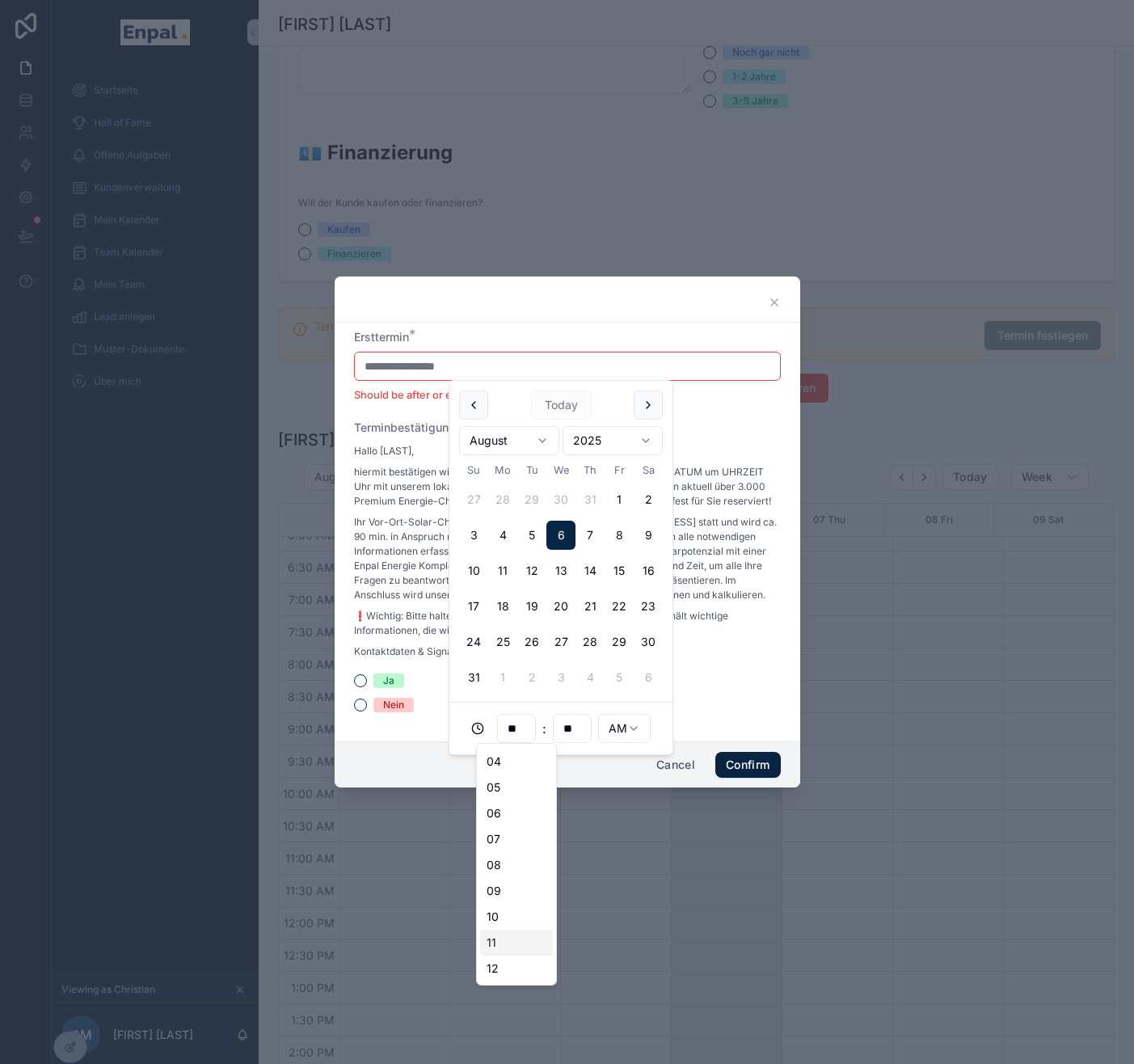 drag, startPoint x: 506, startPoint y: 939, endPoint x: 514, endPoint y: 914, distance: 26.248809 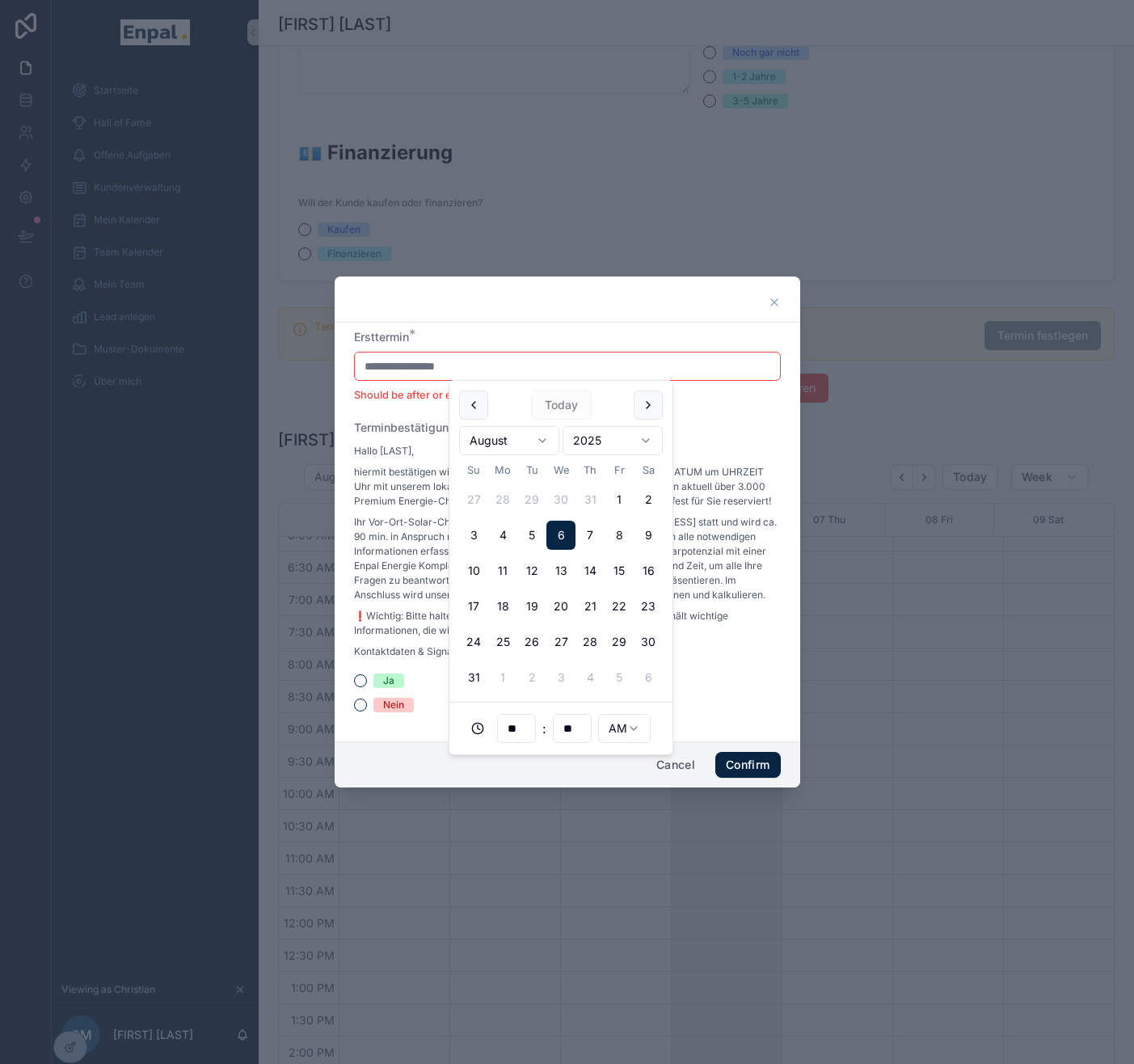 click on "**" at bounding box center (572, 728) 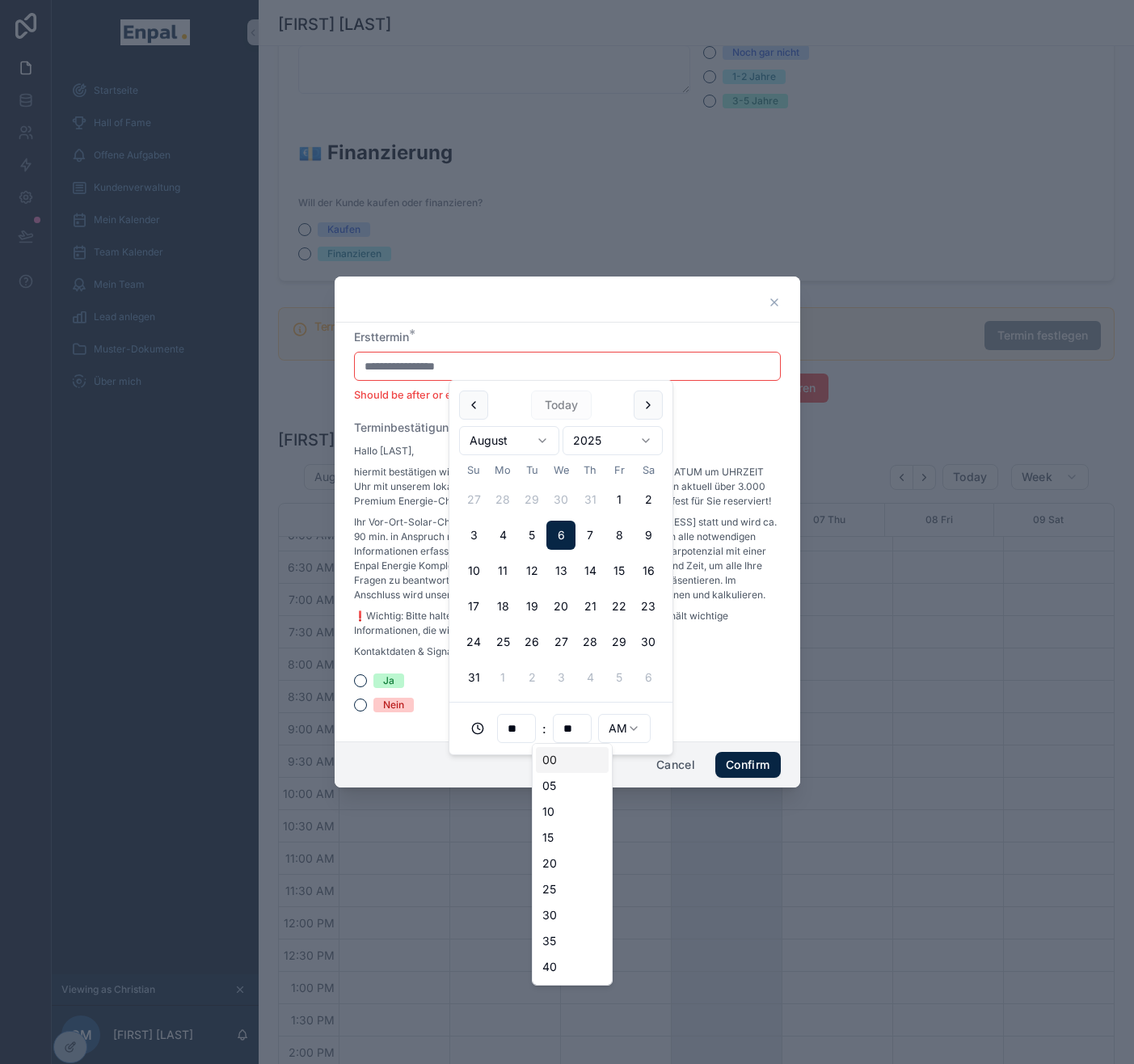 type on "**********" 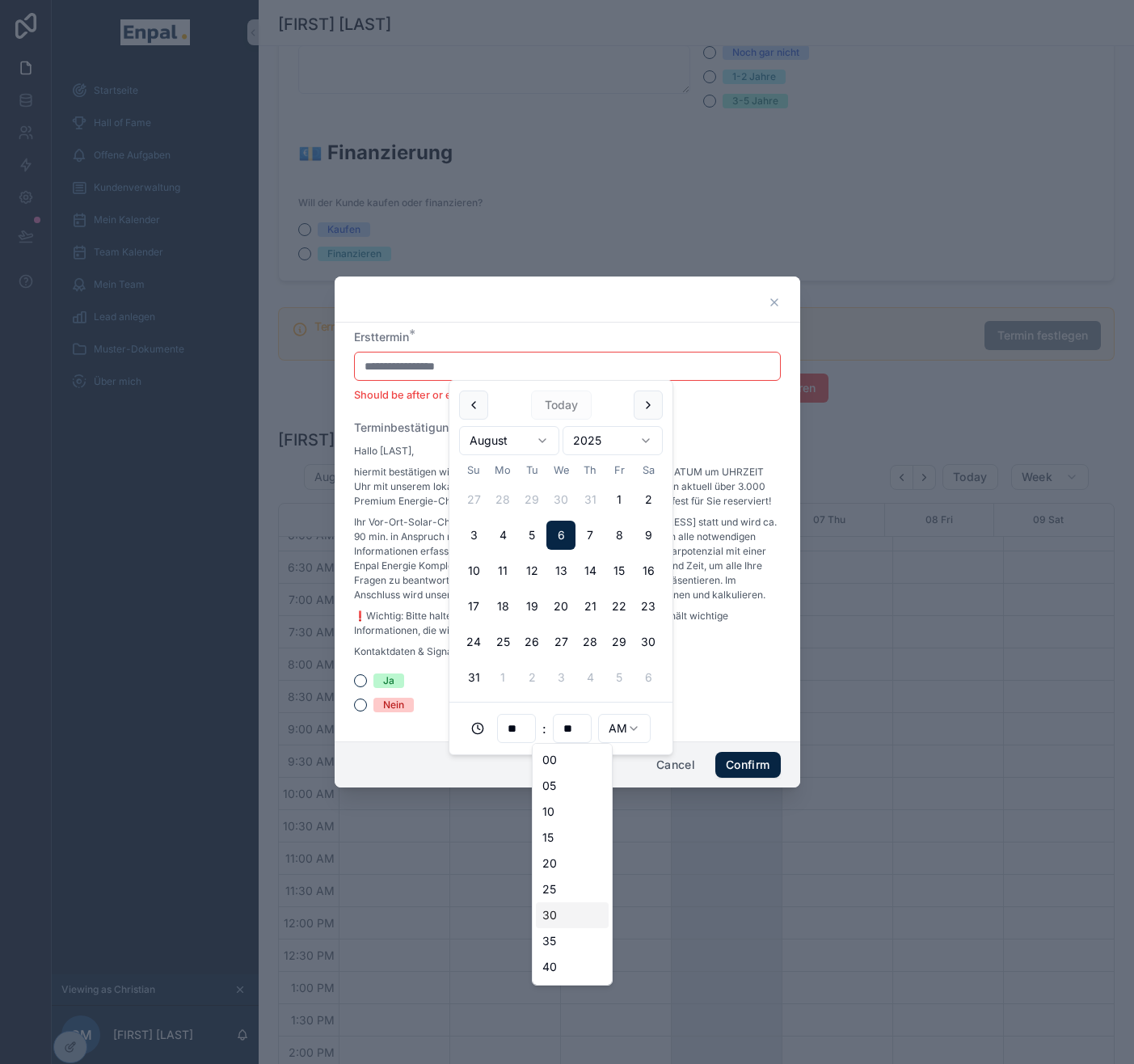 click on "30" at bounding box center (572, 915) 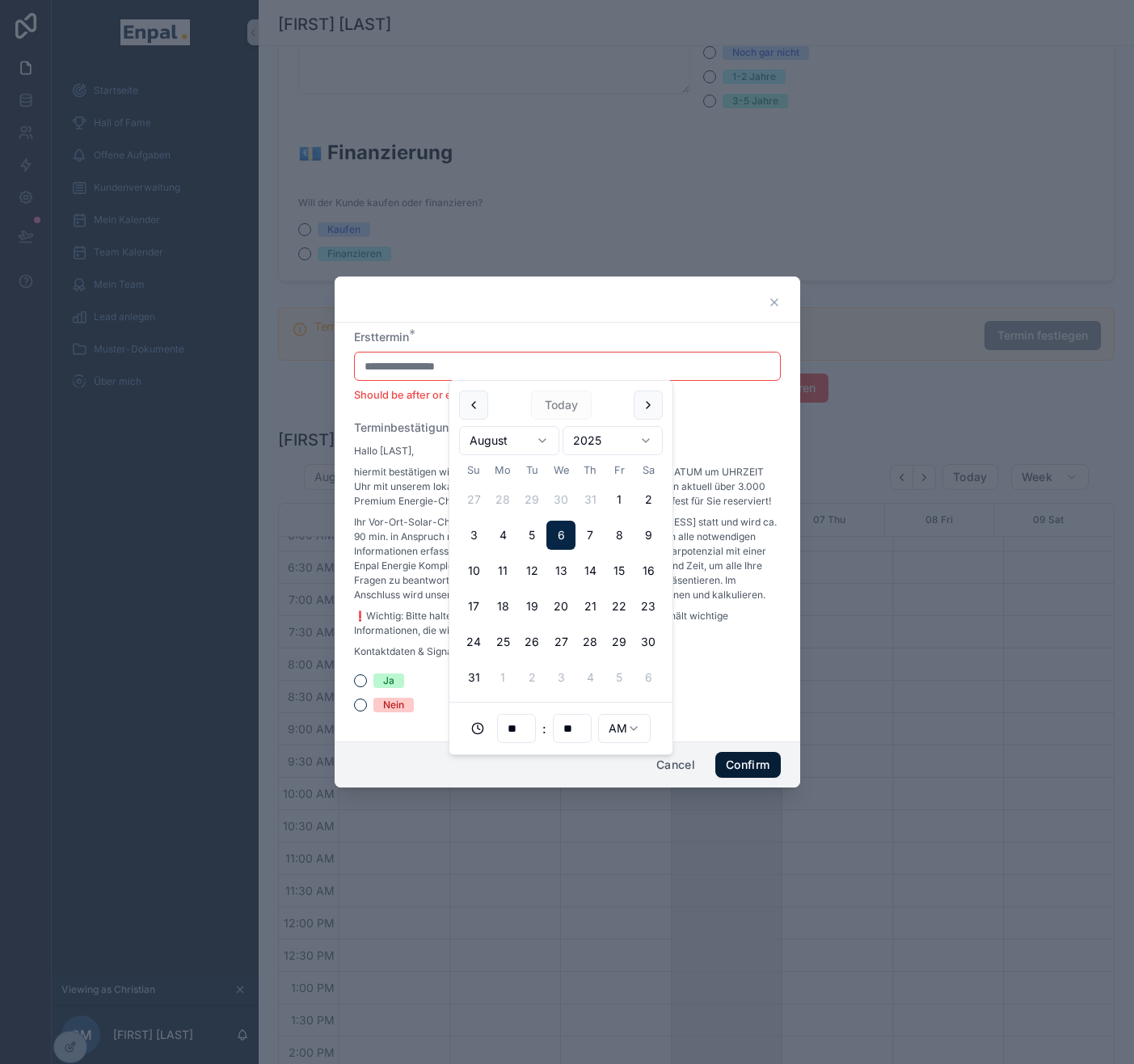click on "Confirm" at bounding box center (748, 765) 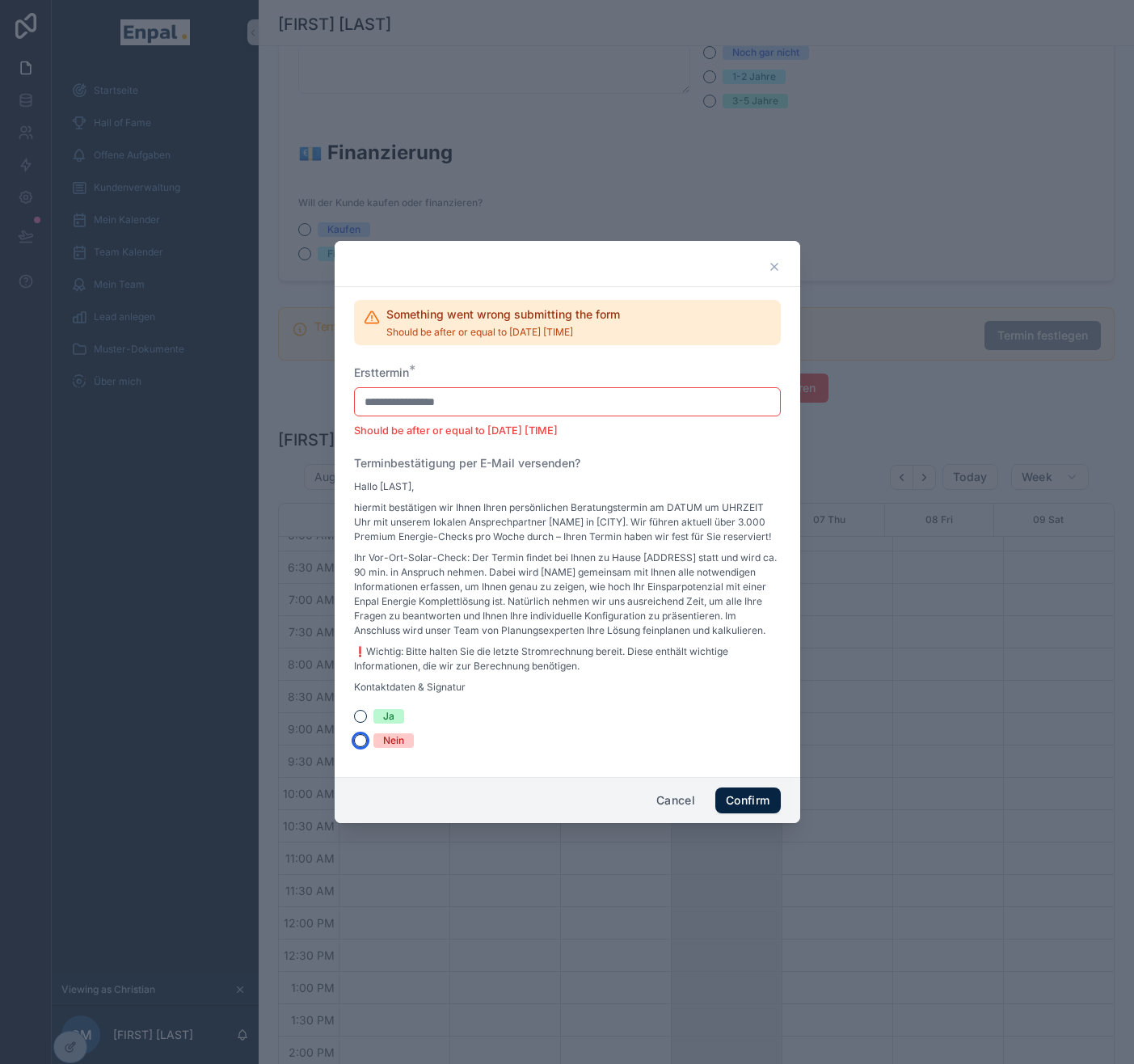 click on "Nein" at bounding box center [360, 741] 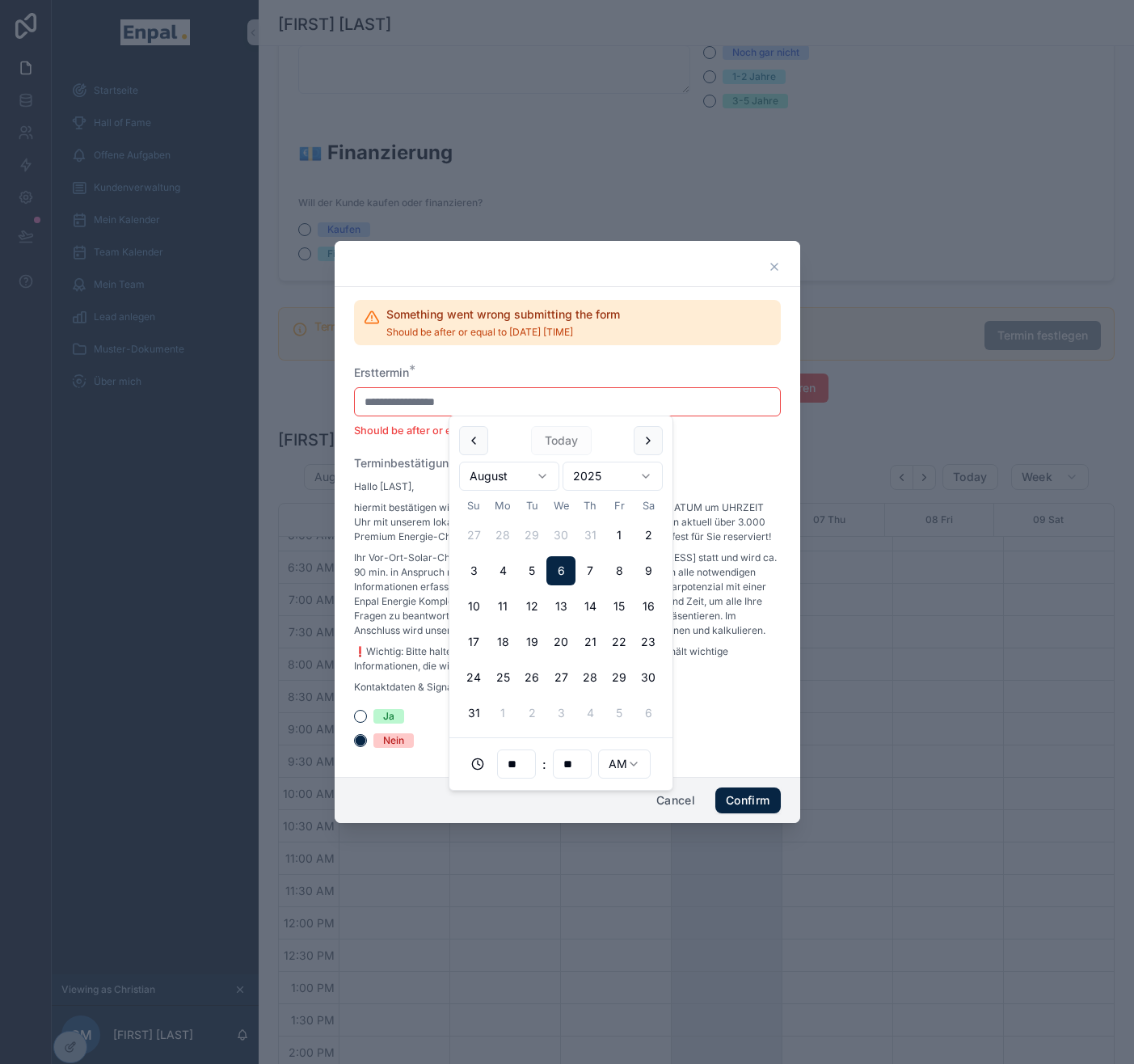 click on "**********" at bounding box center (567, 402) 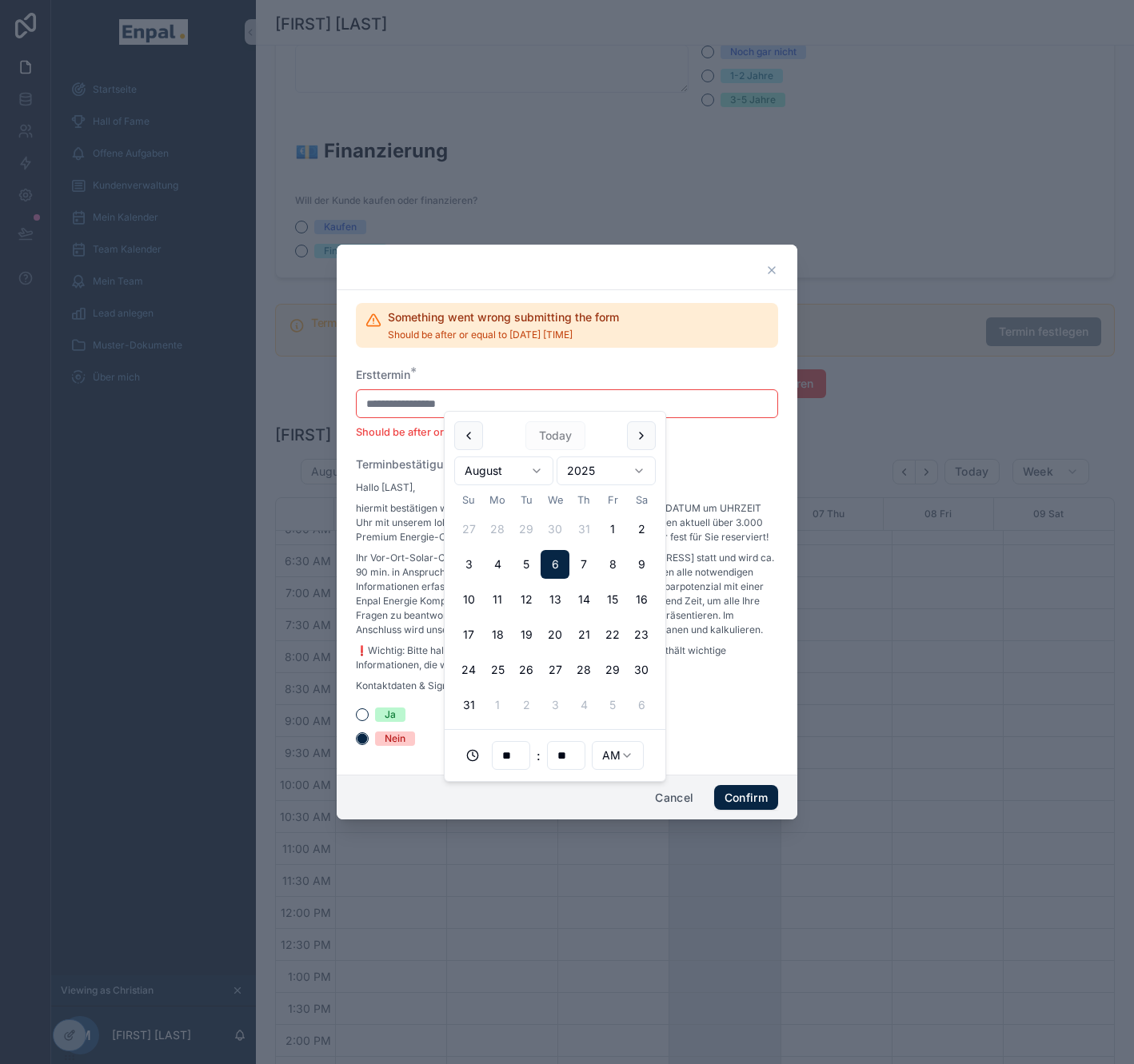click on "**********" at bounding box center (567, 541) 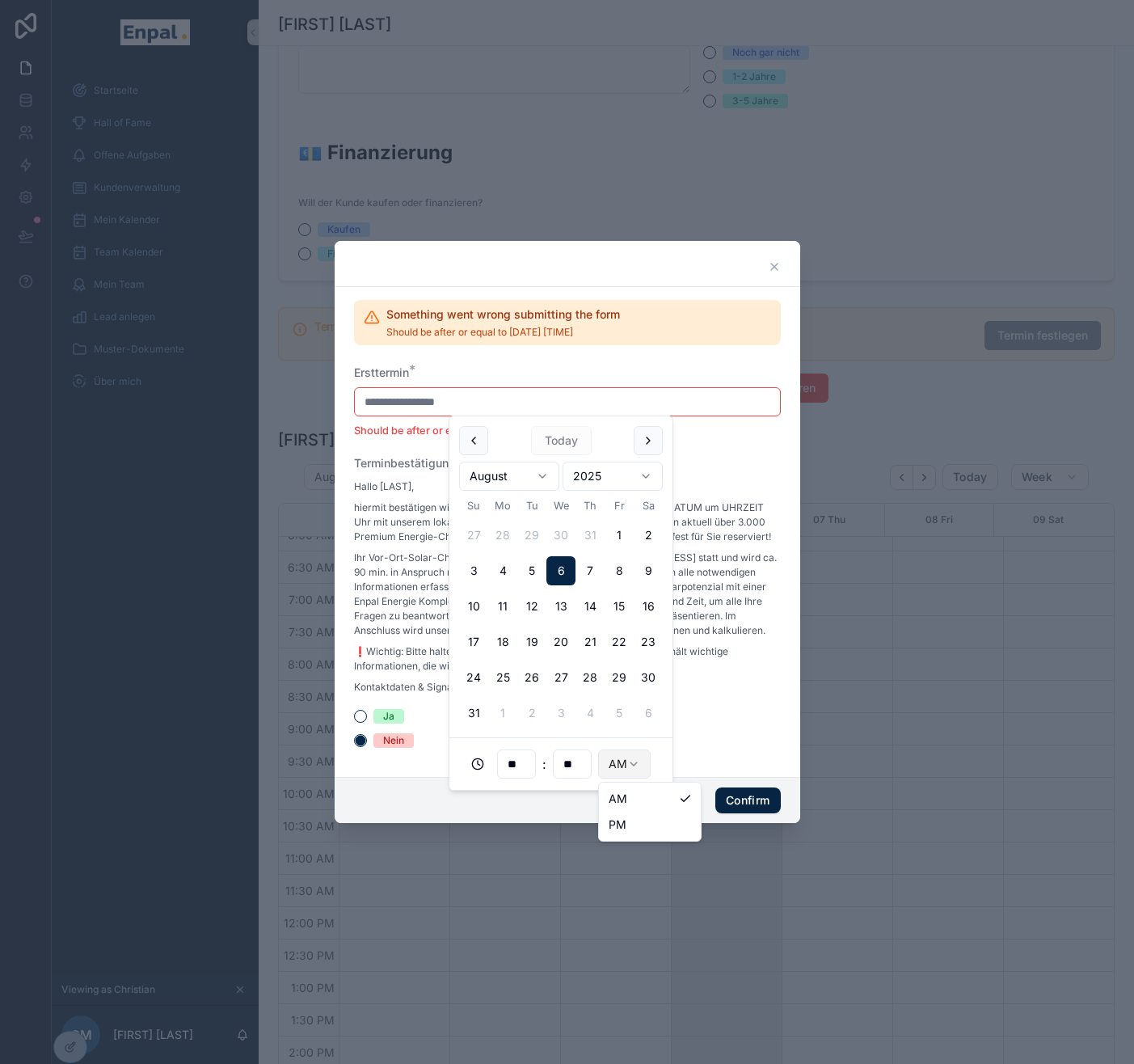 type on "**********" 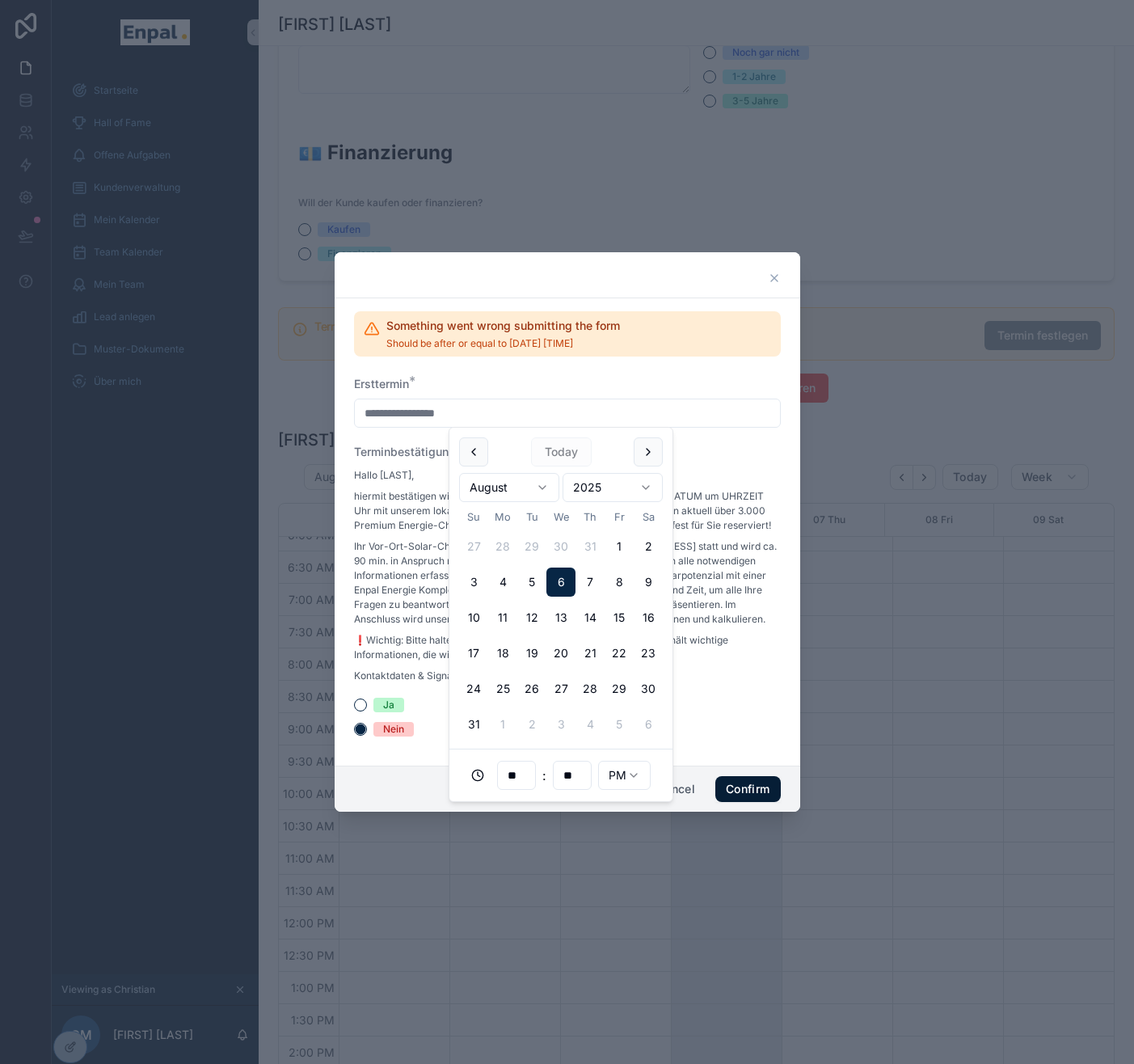 click on "Confirm" at bounding box center [748, 789] 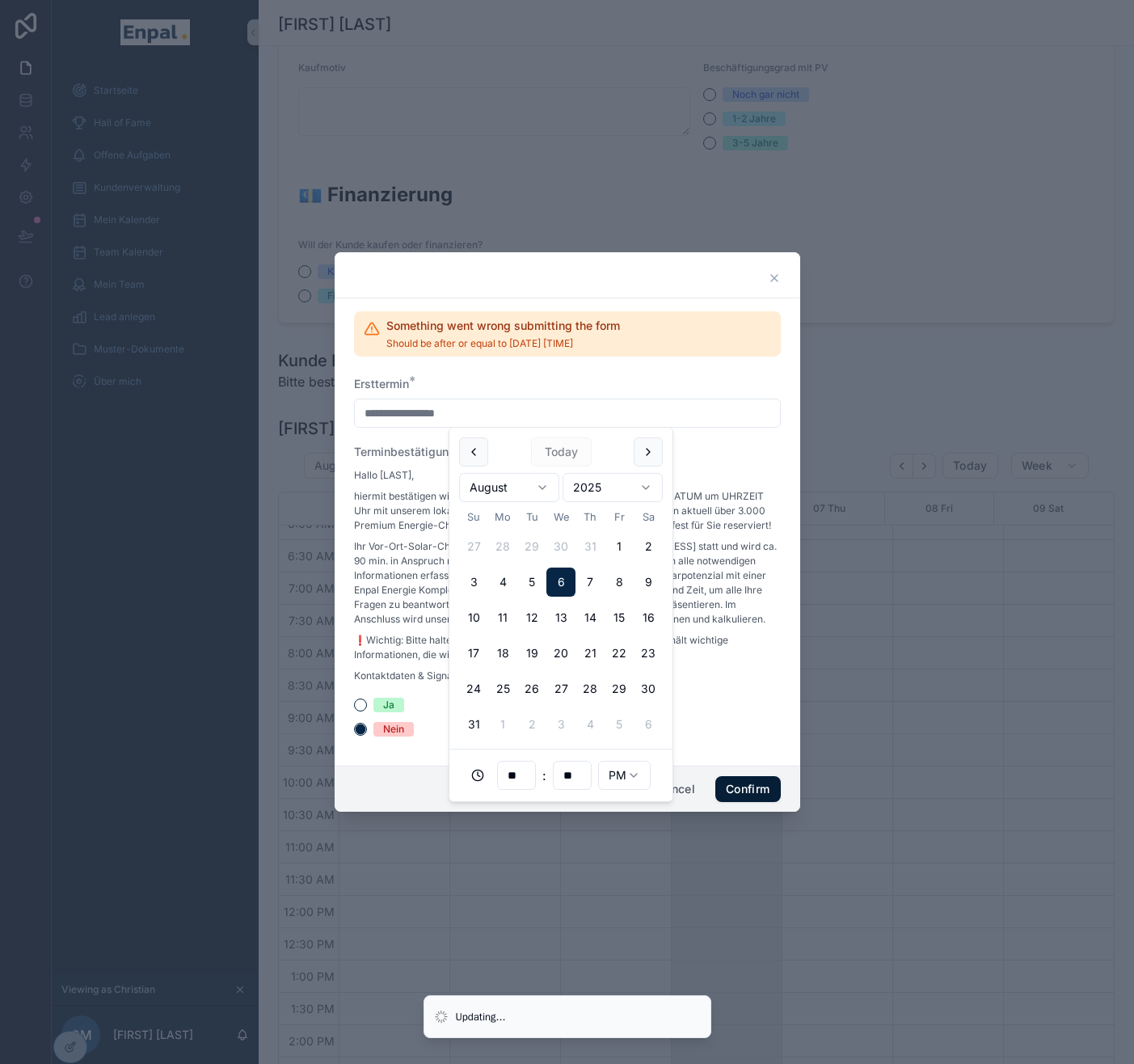 scroll, scrollTop: 1460, scrollLeft: 0, axis: vertical 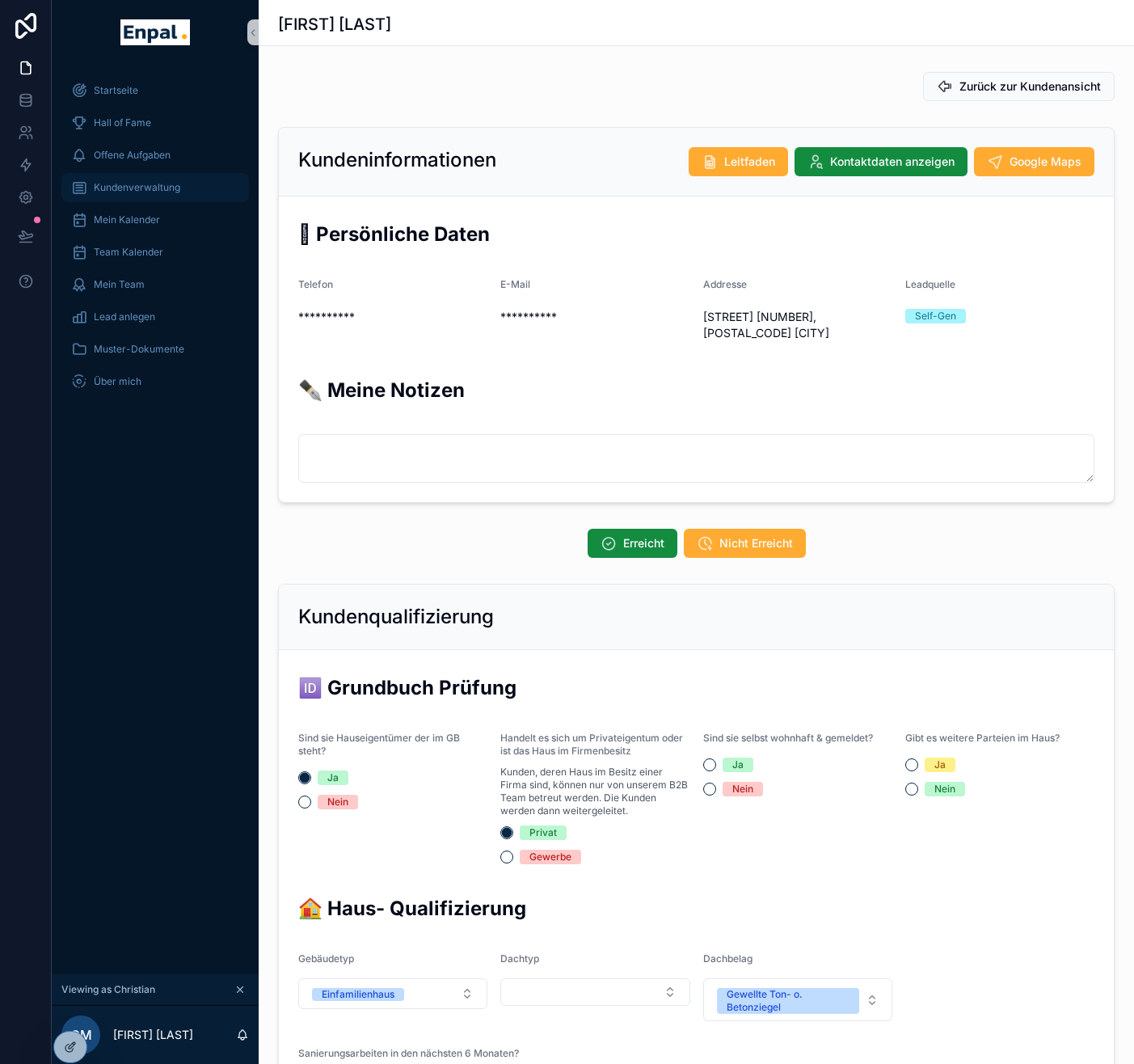 click on "Kundenverwaltung" at bounding box center [137, 188] 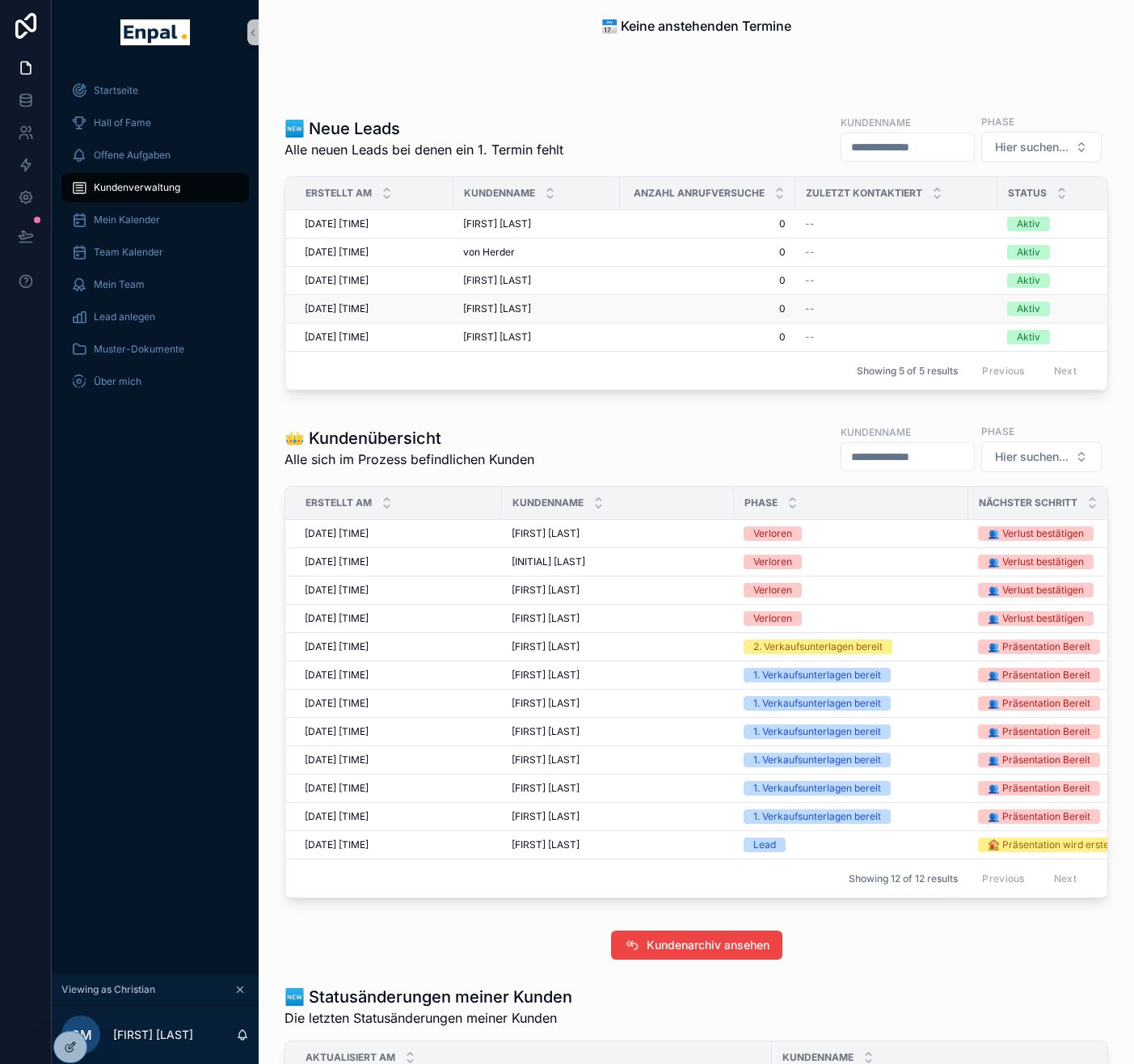 scroll, scrollTop: 0, scrollLeft: 0, axis: both 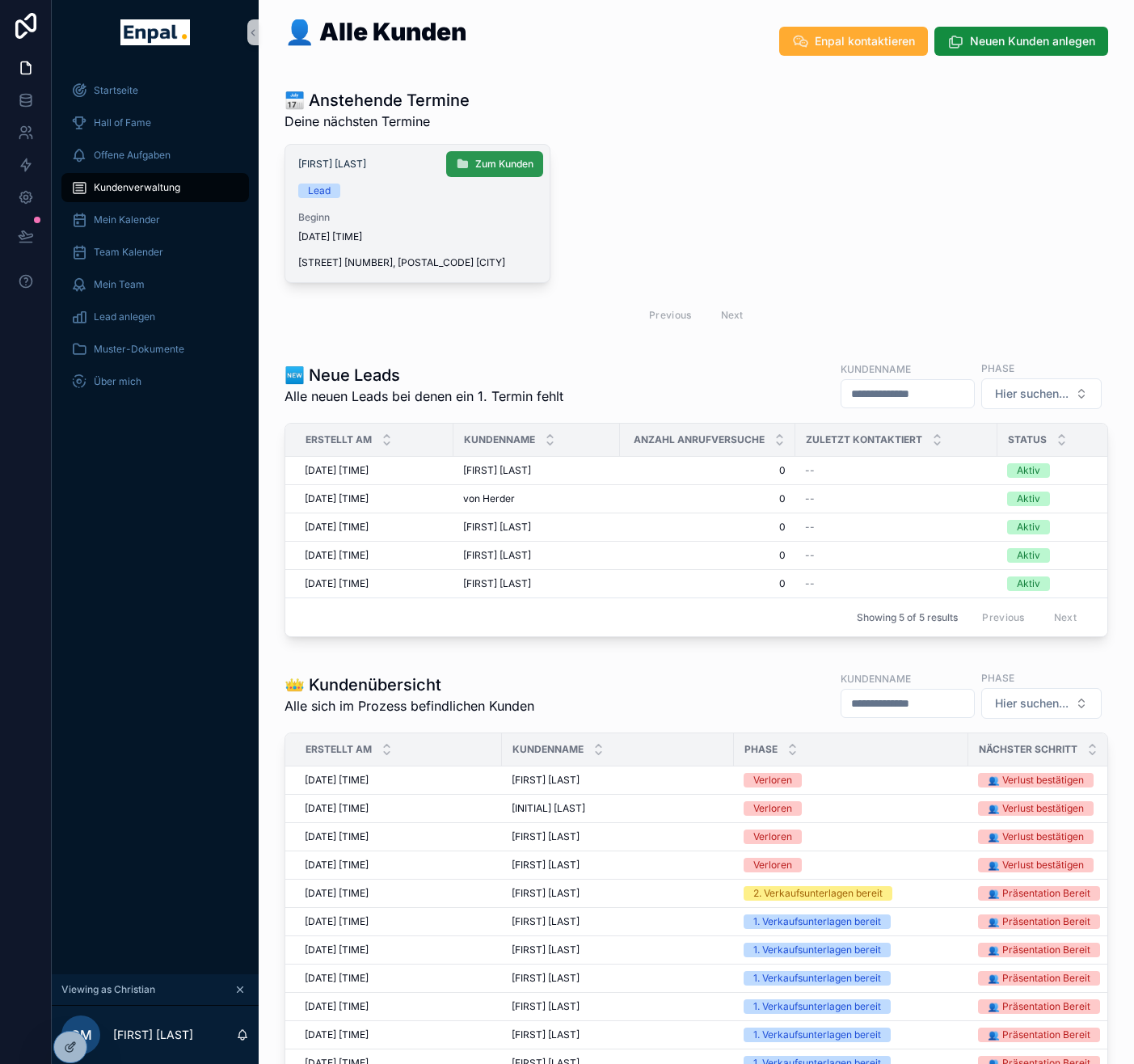 click on "Zum Kunden" at bounding box center (495, 164) 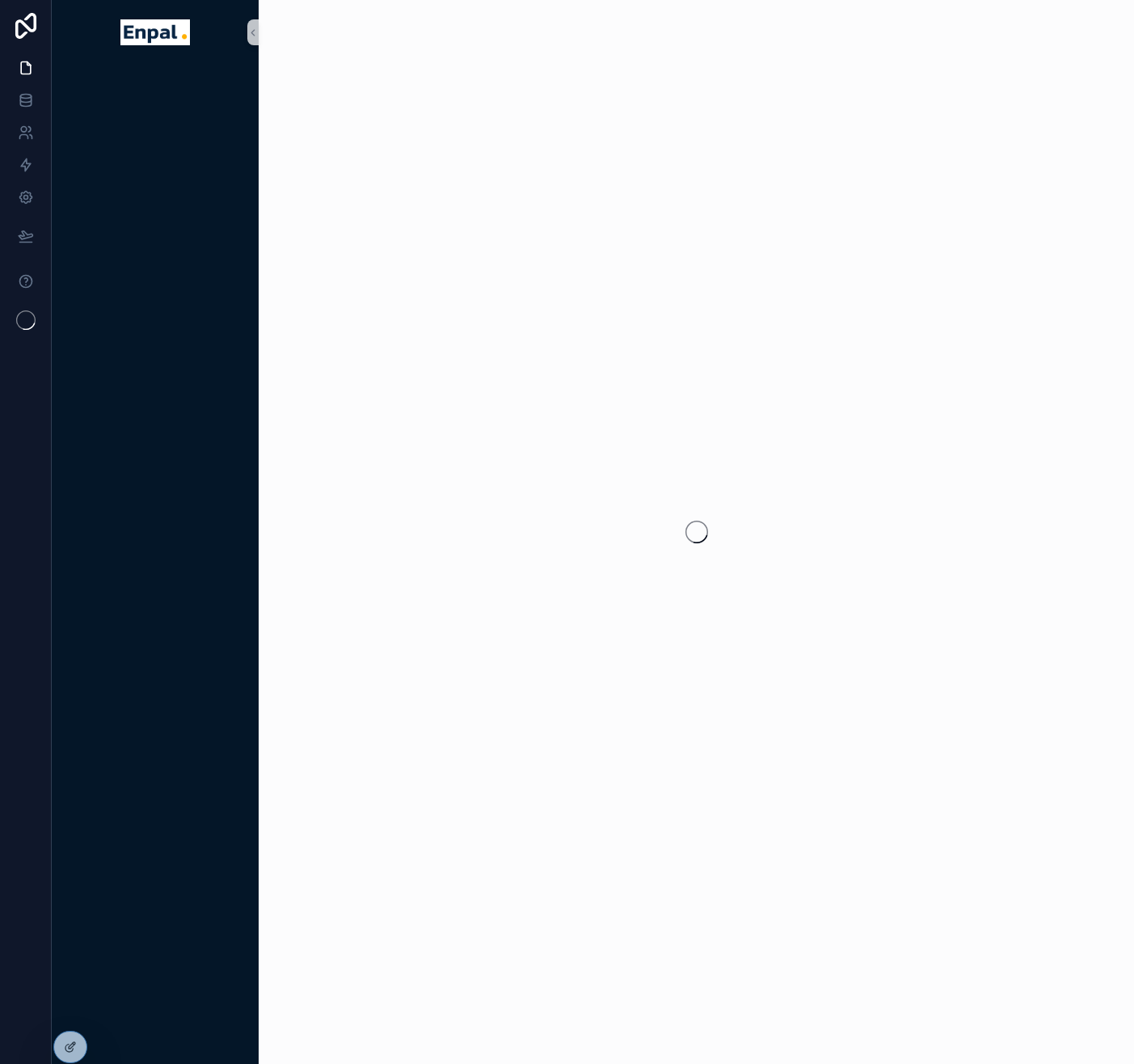 scroll, scrollTop: 0, scrollLeft: 0, axis: both 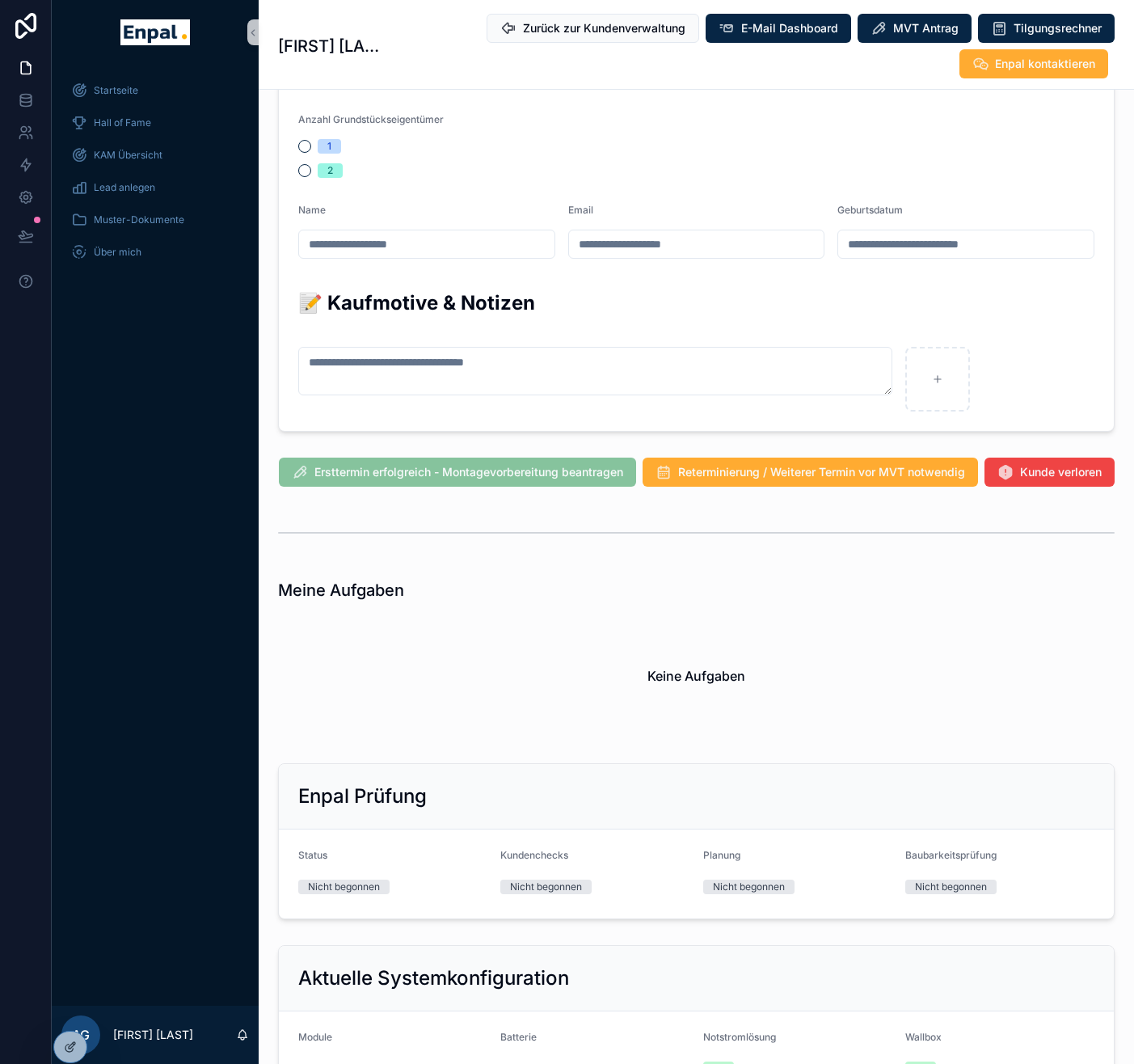 click on "Ersttermin erfolgreich - Montagevorbereitung beantragen" at bounding box center (457, 474) 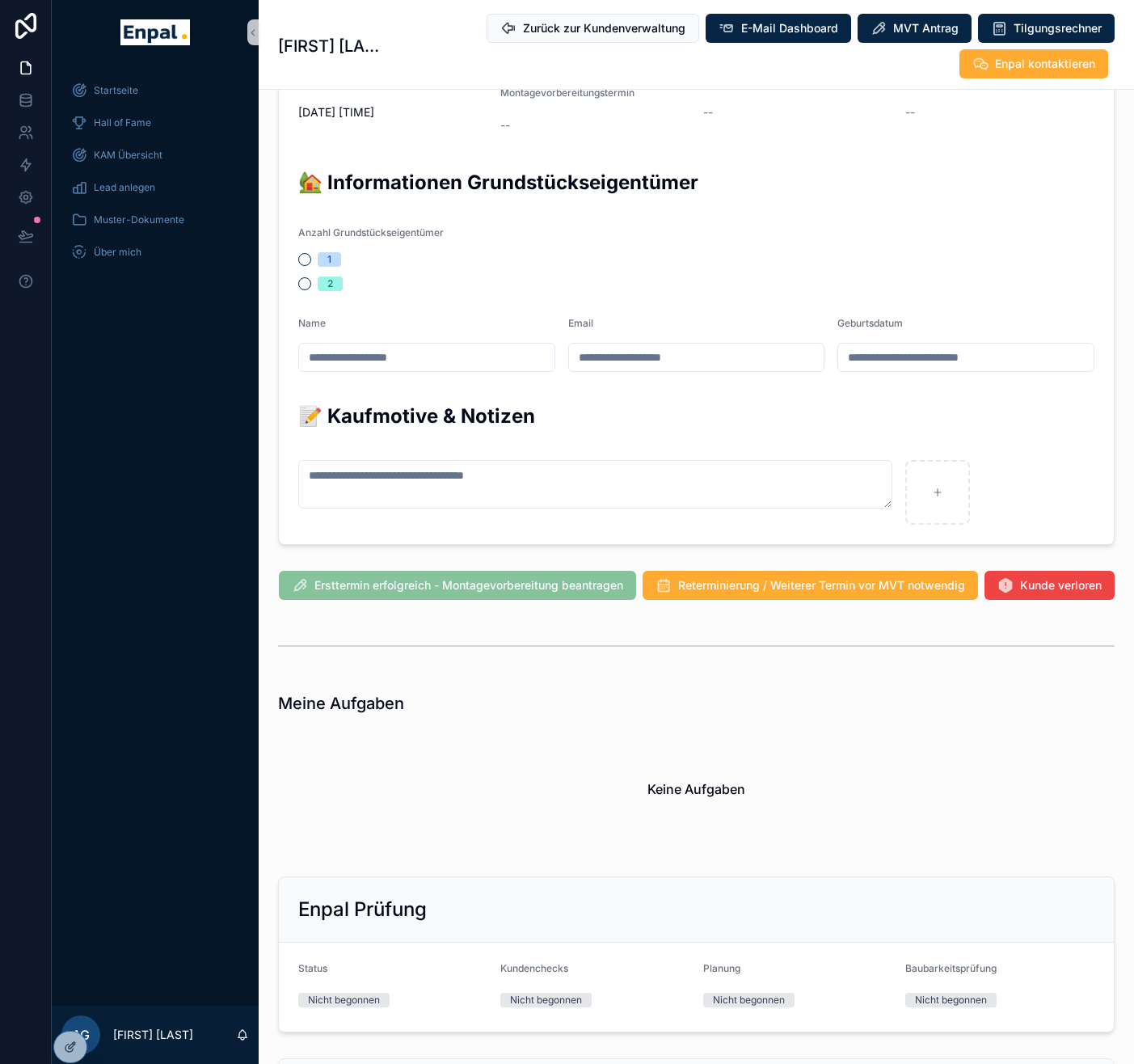 scroll, scrollTop: 905, scrollLeft: 0, axis: vertical 